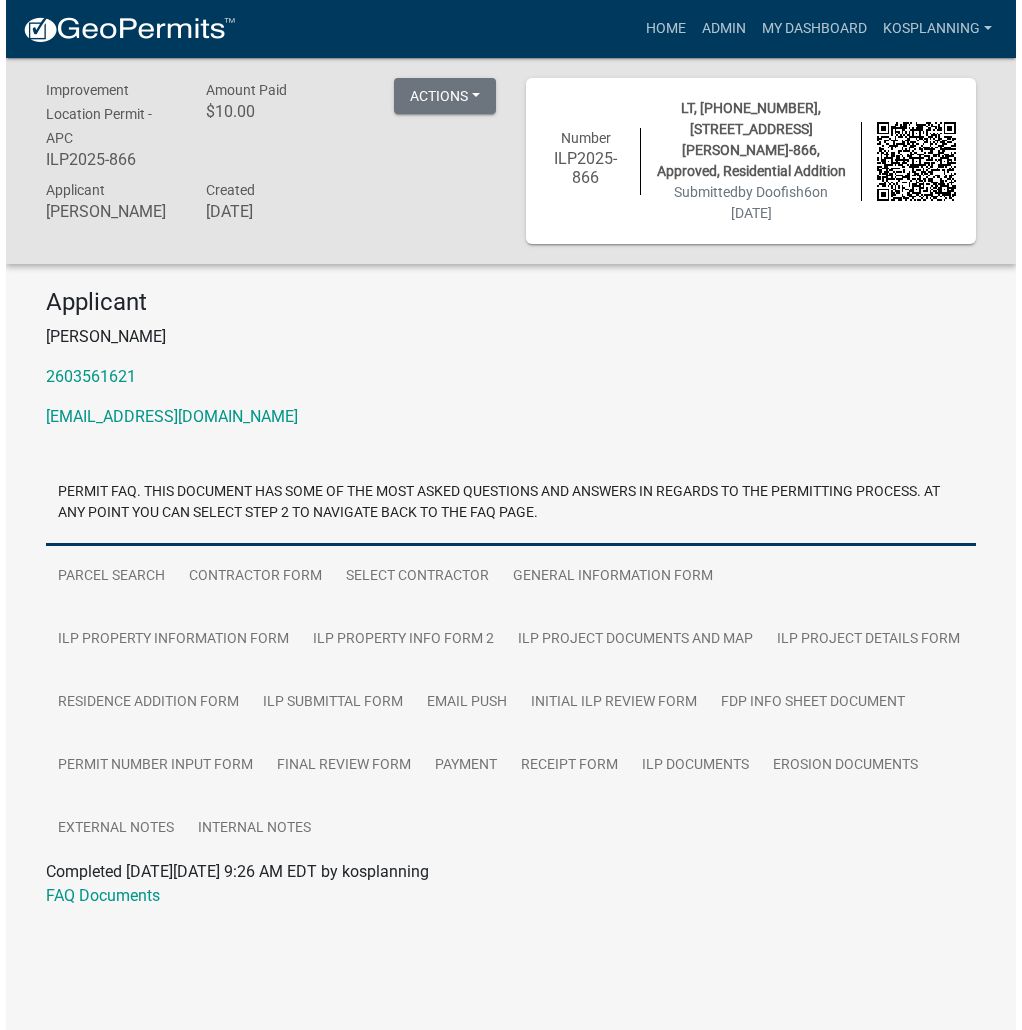 scroll, scrollTop: 0, scrollLeft: 0, axis: both 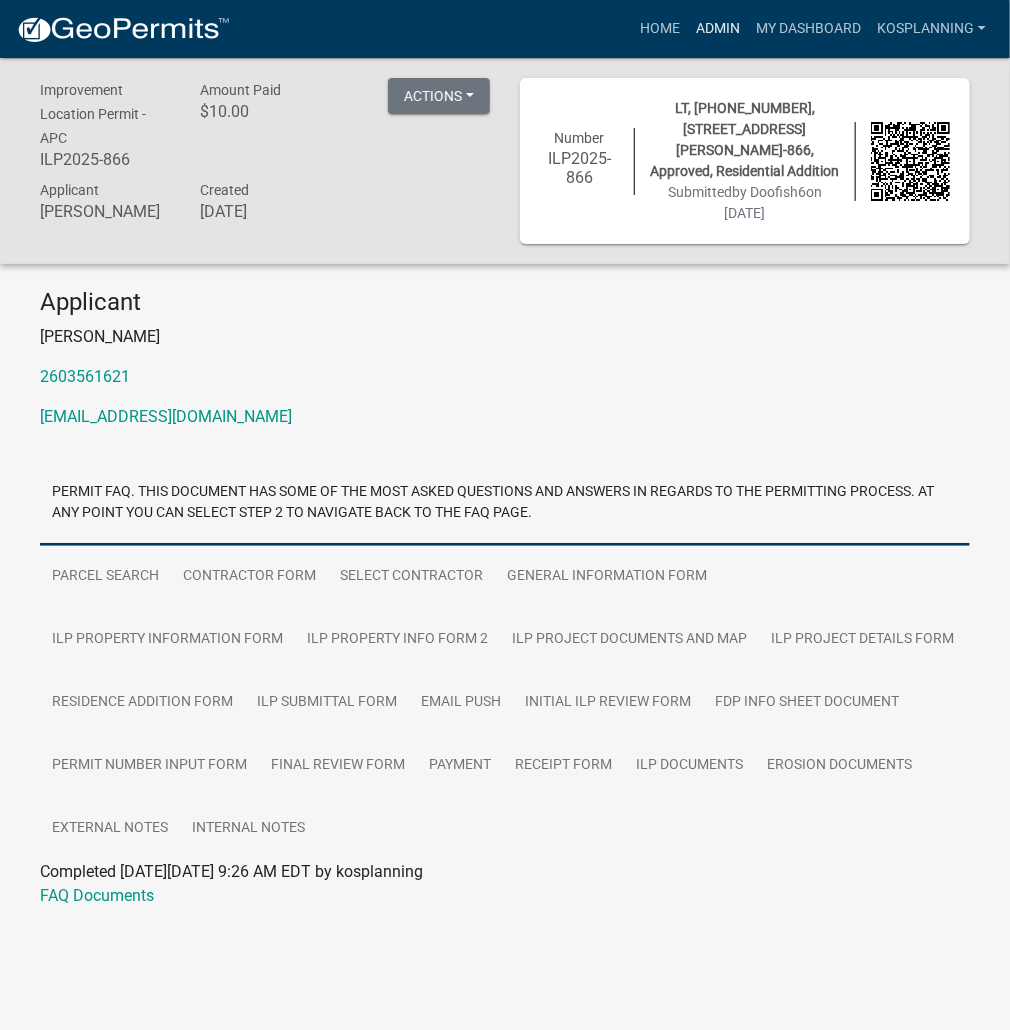 click on "Admin" at bounding box center (718, 29) 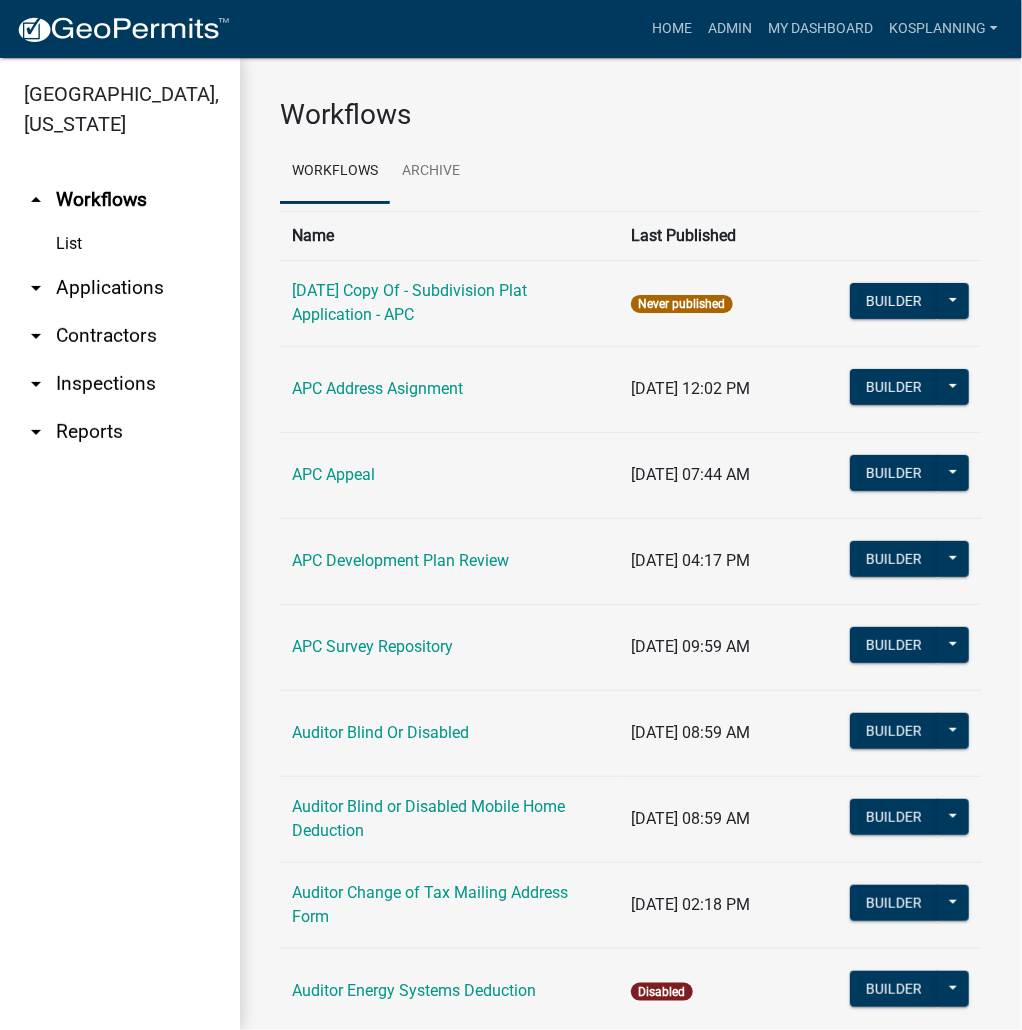click on "arrow_drop_down   Applications" at bounding box center [120, 288] 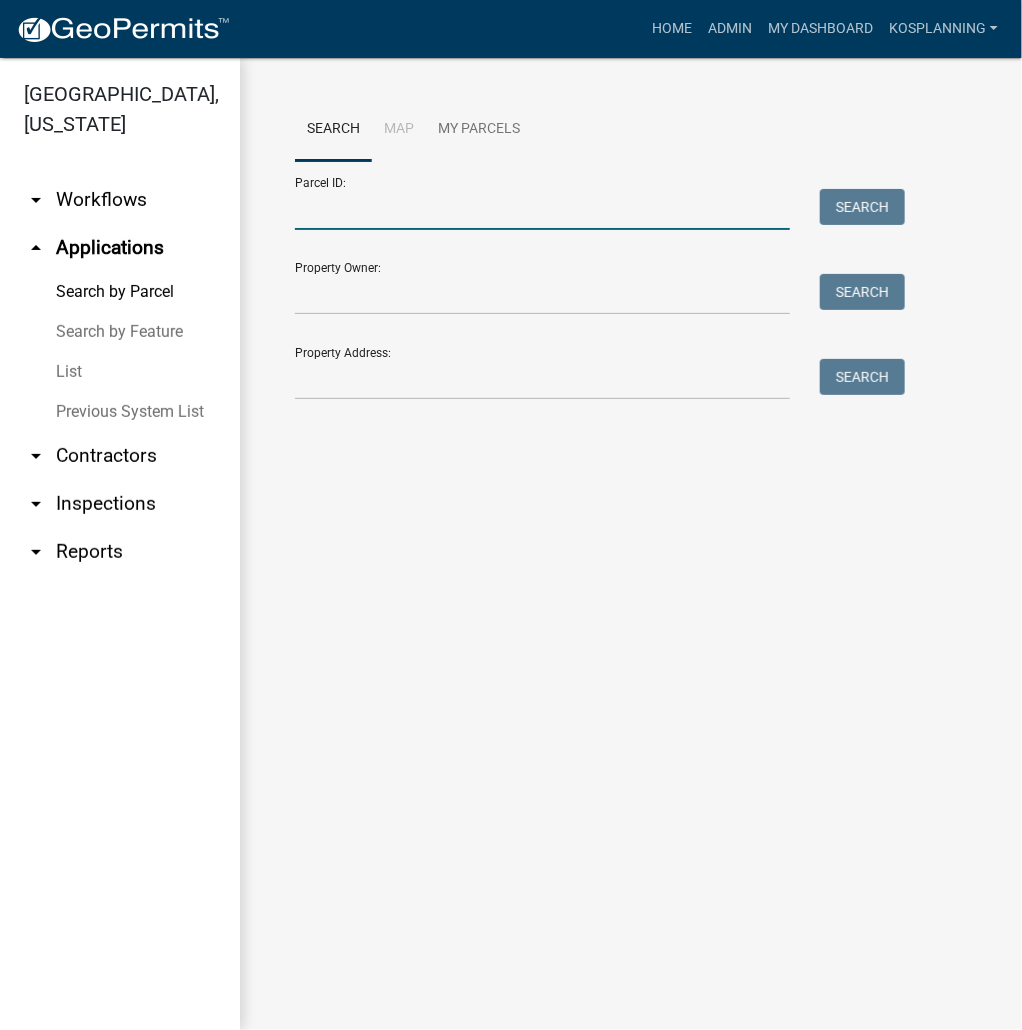 click on "Parcel ID:" at bounding box center (542, 209) 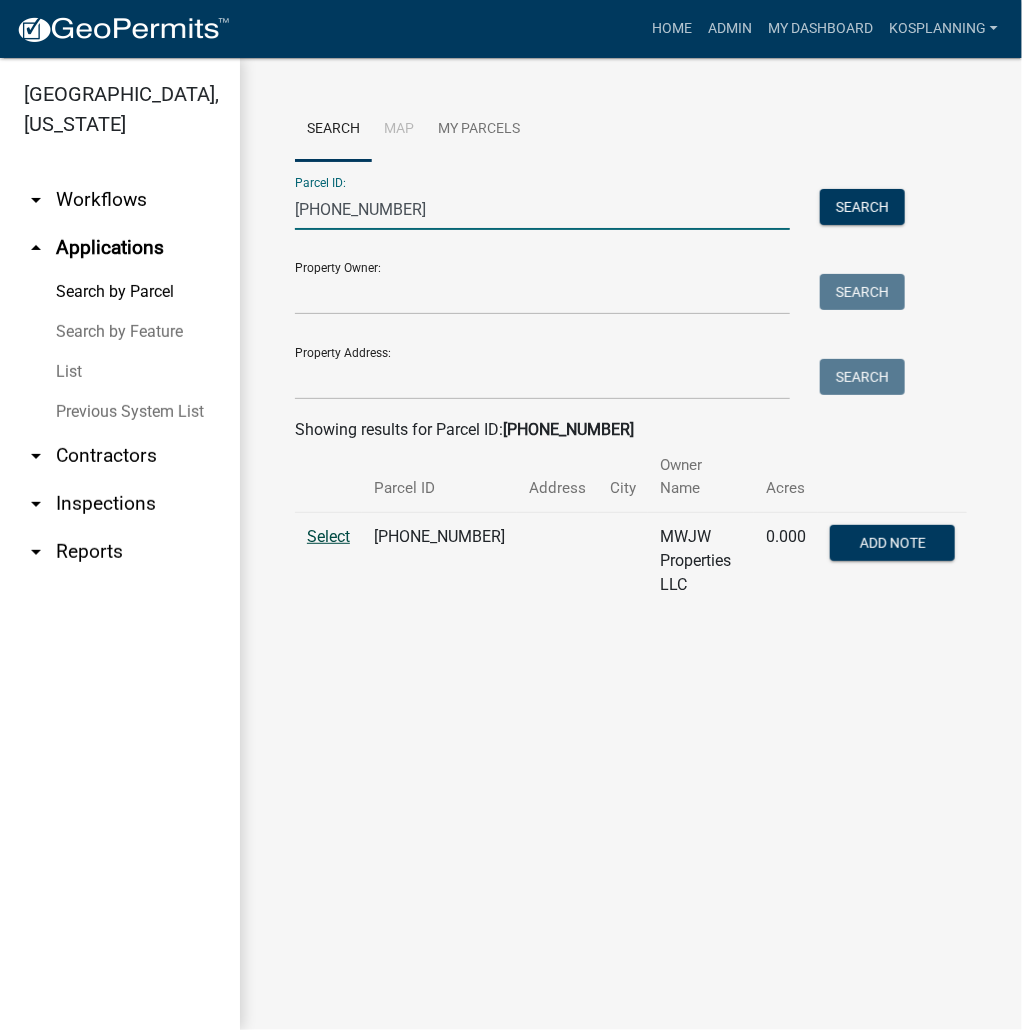type on "[PHONE_NUMBER]" 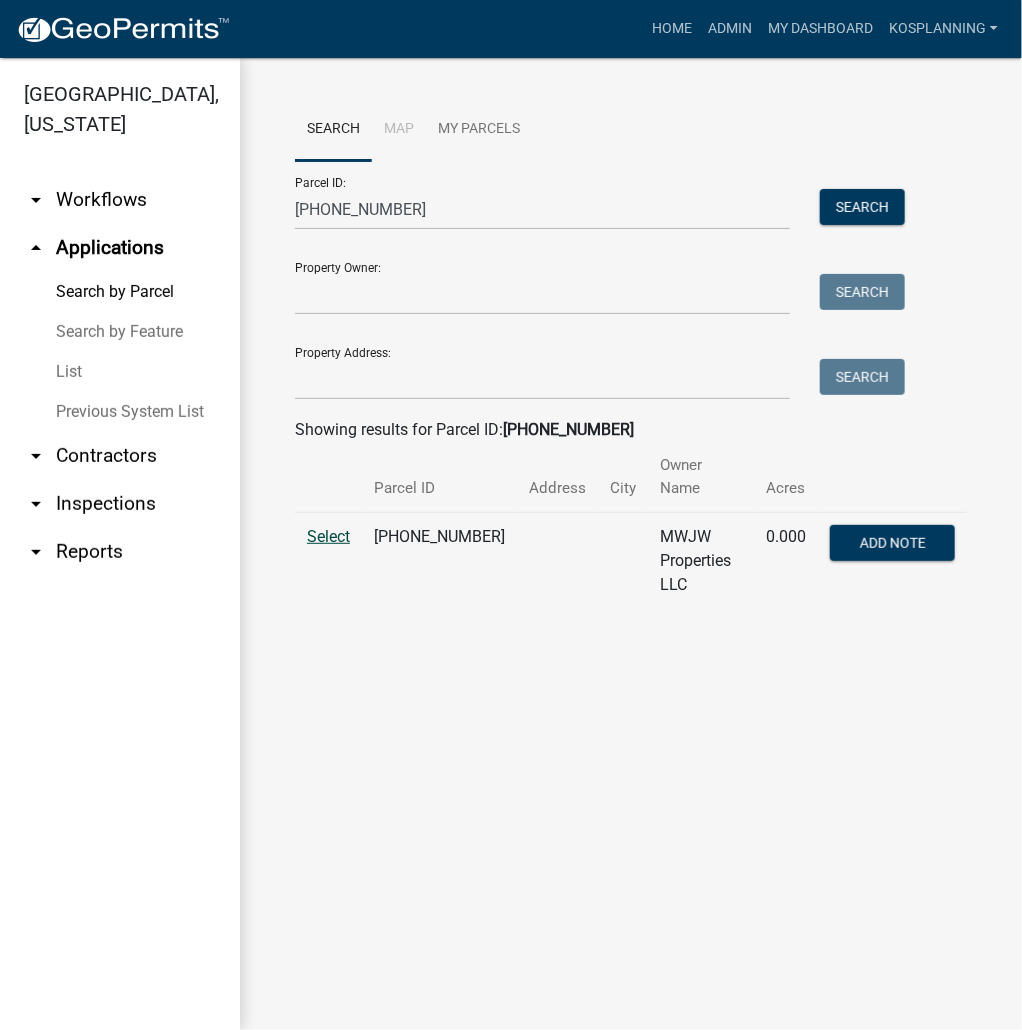 click on "Select" at bounding box center [328, 536] 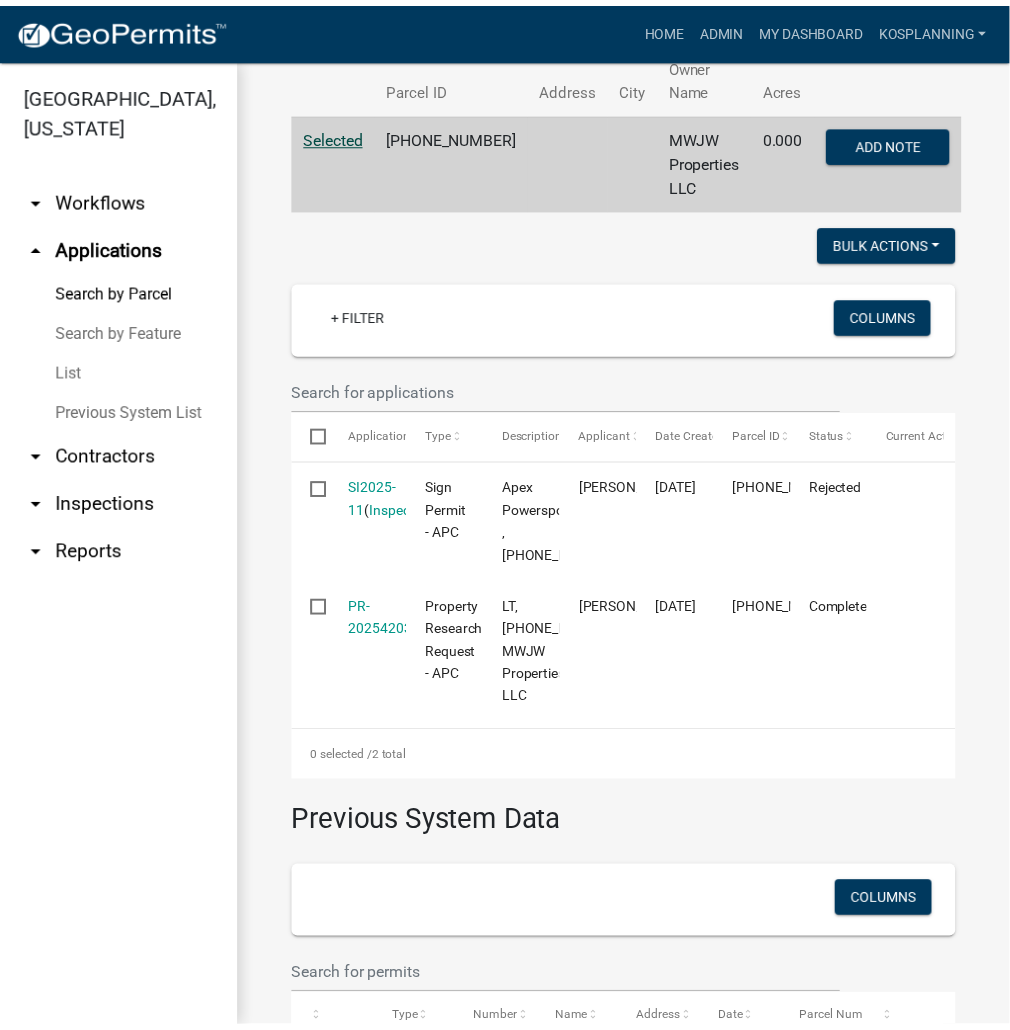 scroll, scrollTop: 320, scrollLeft: 0, axis: vertical 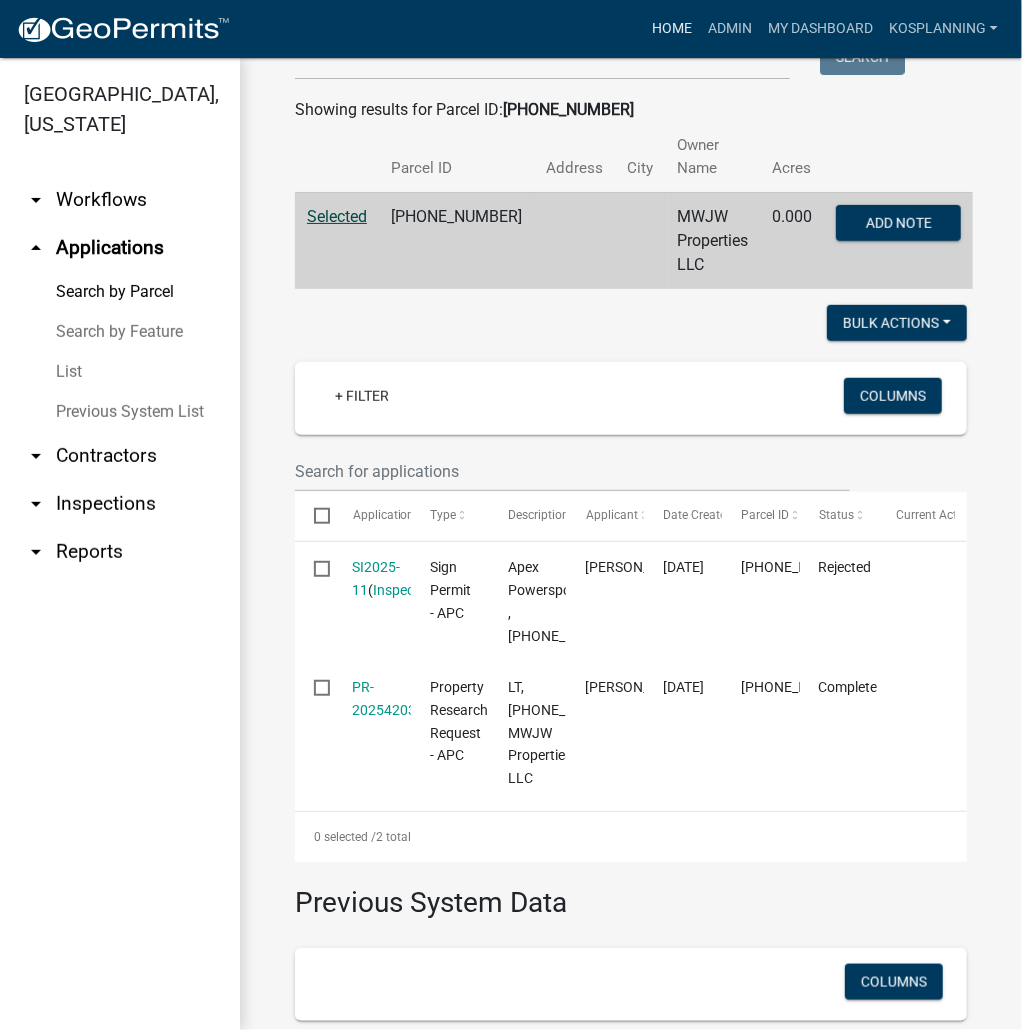 click on "Home" at bounding box center [672, 29] 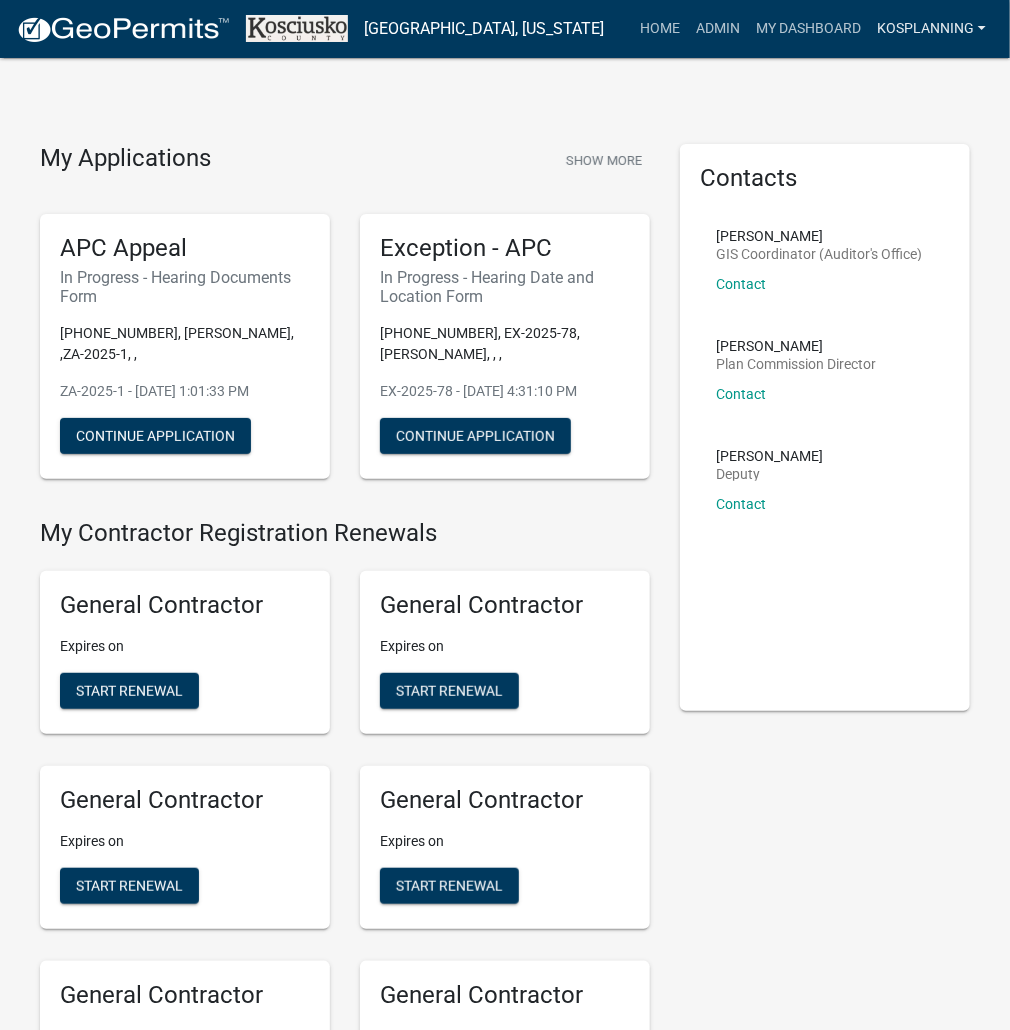 scroll, scrollTop: 4670, scrollLeft: 0, axis: vertical 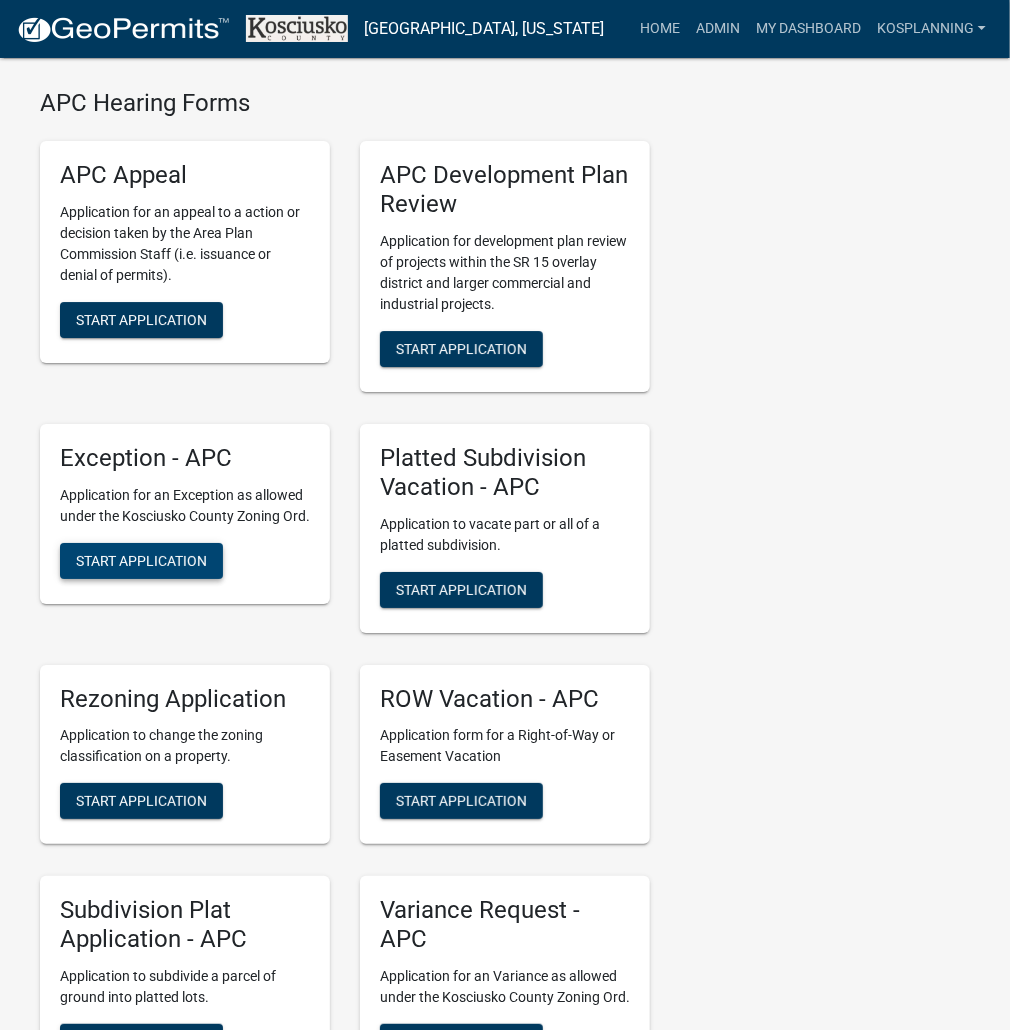click on "Start Application" at bounding box center (141, 560) 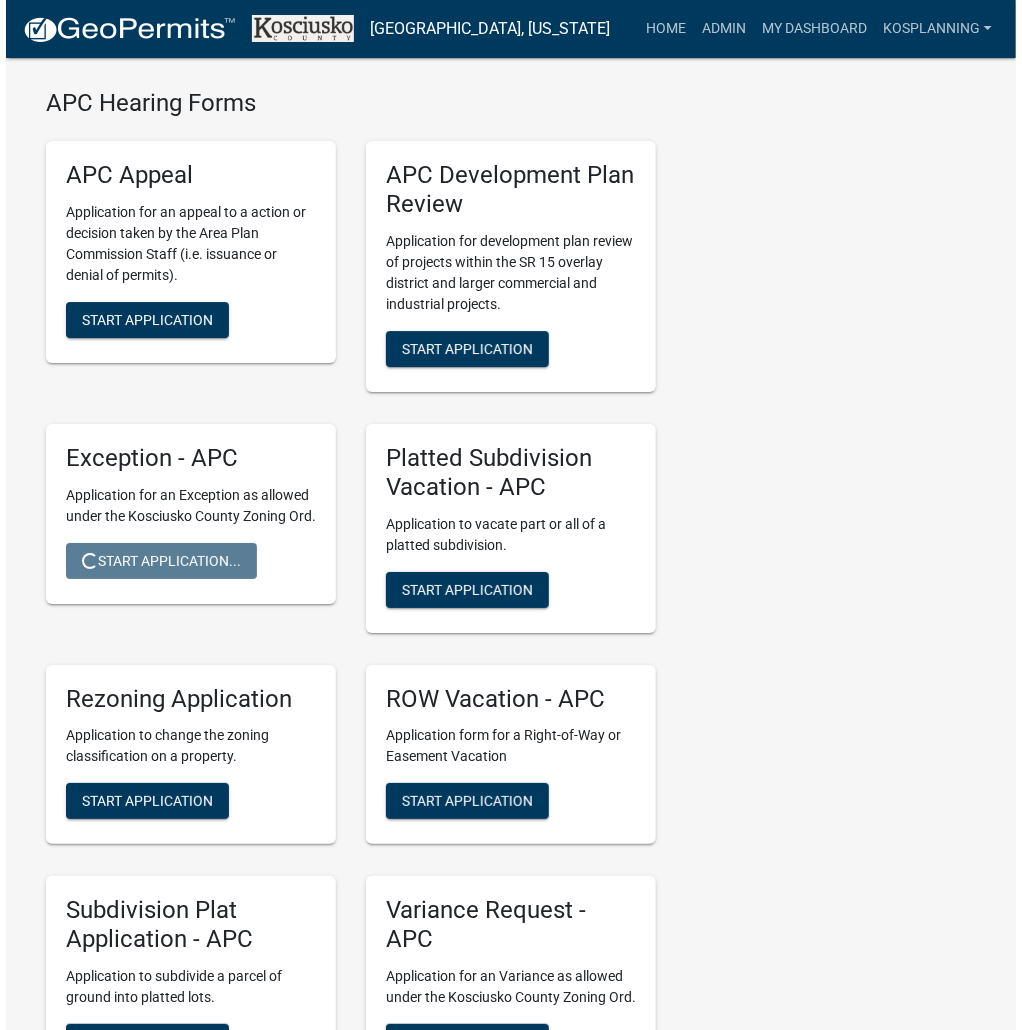scroll, scrollTop: 0, scrollLeft: 0, axis: both 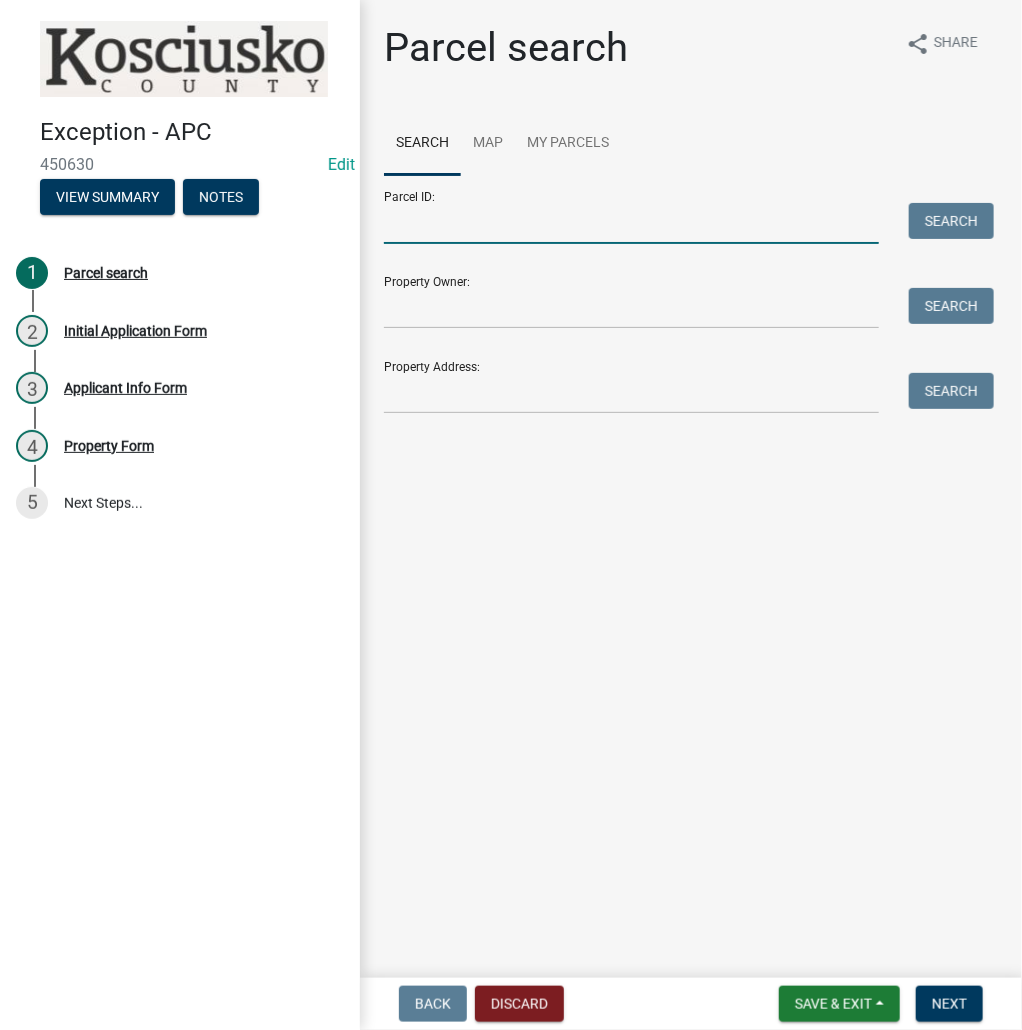 click on "Parcel ID:" at bounding box center (631, 223) 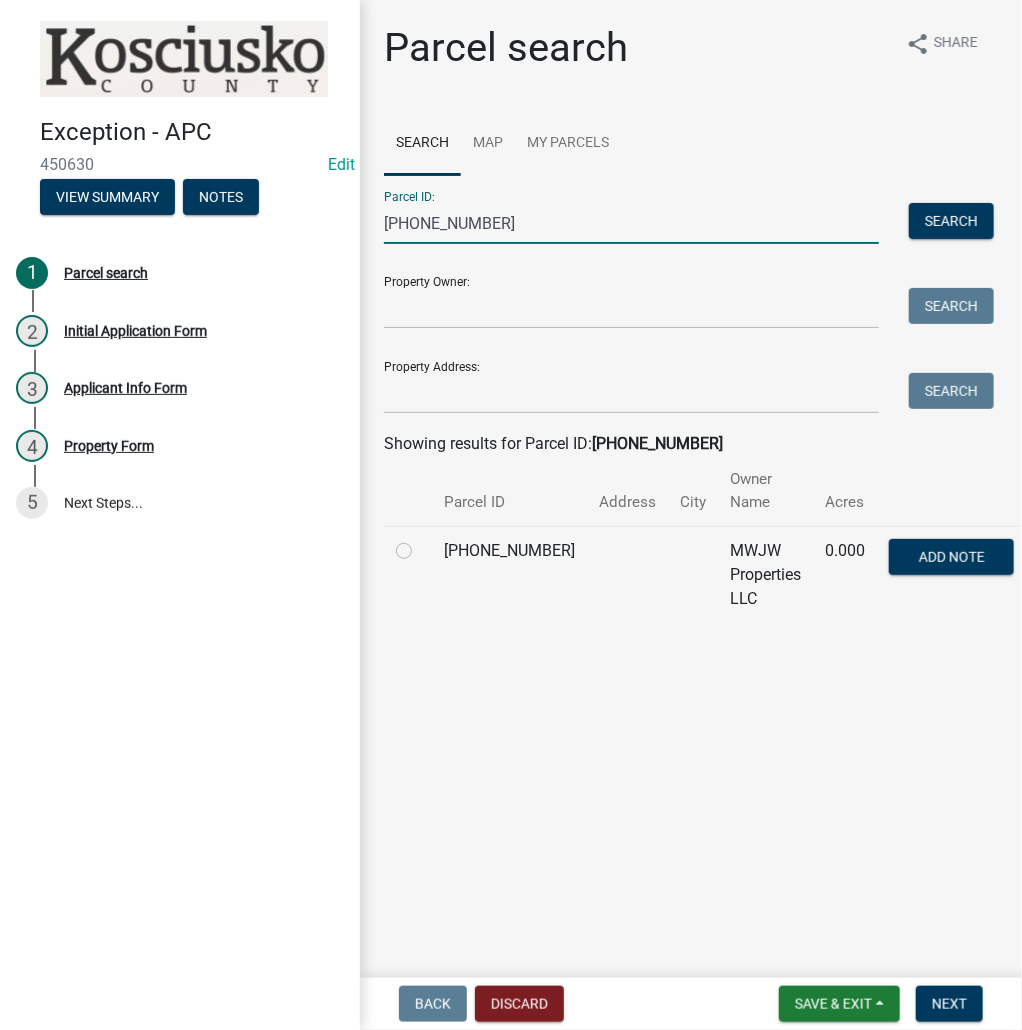 type on "[PHONE_NUMBER]" 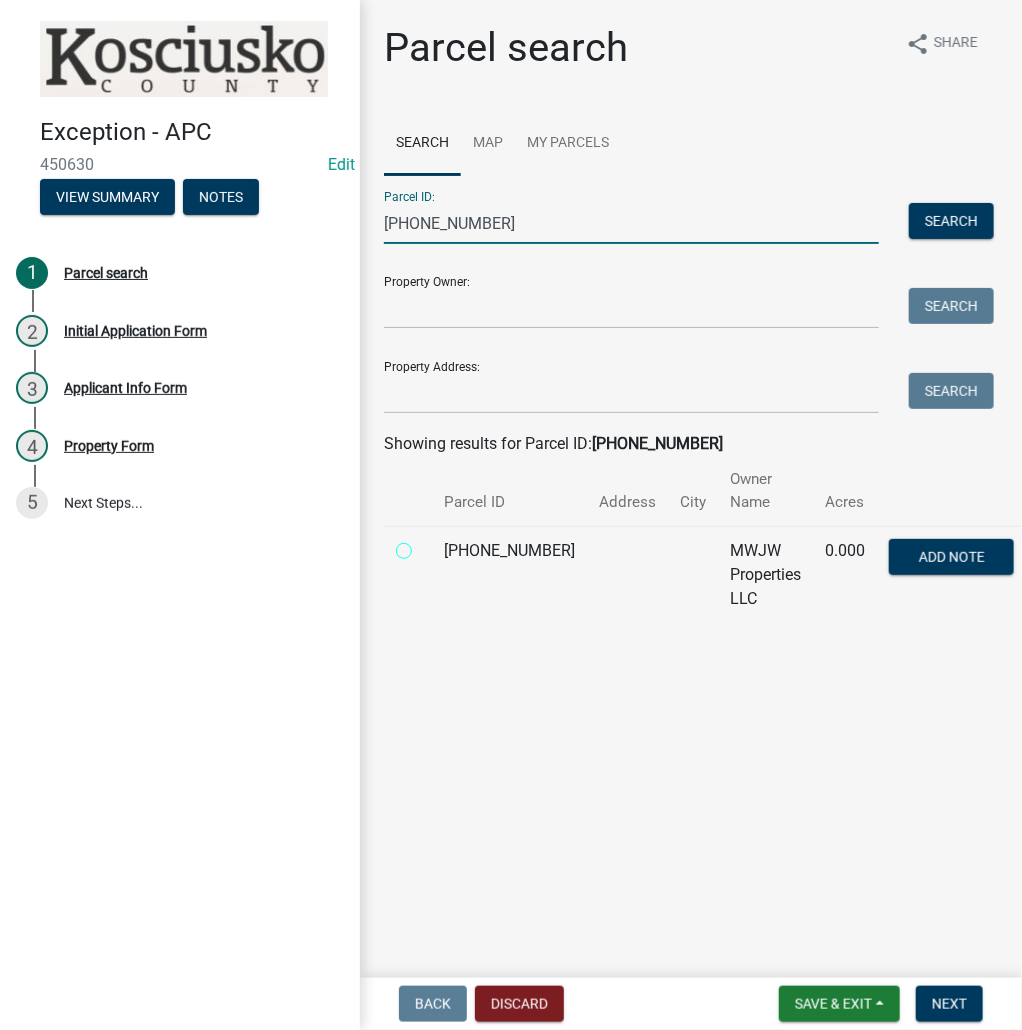 radio on "true" 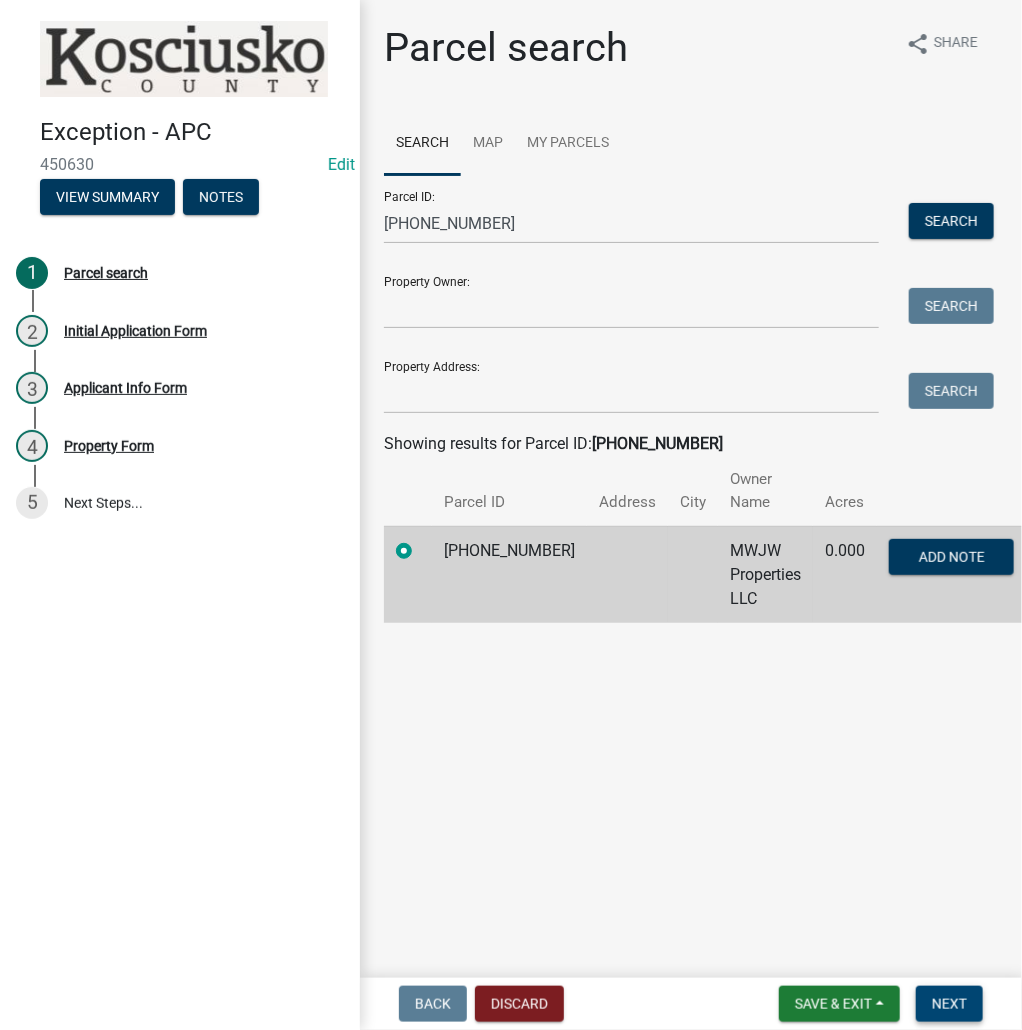 click on "Next" at bounding box center [949, 1004] 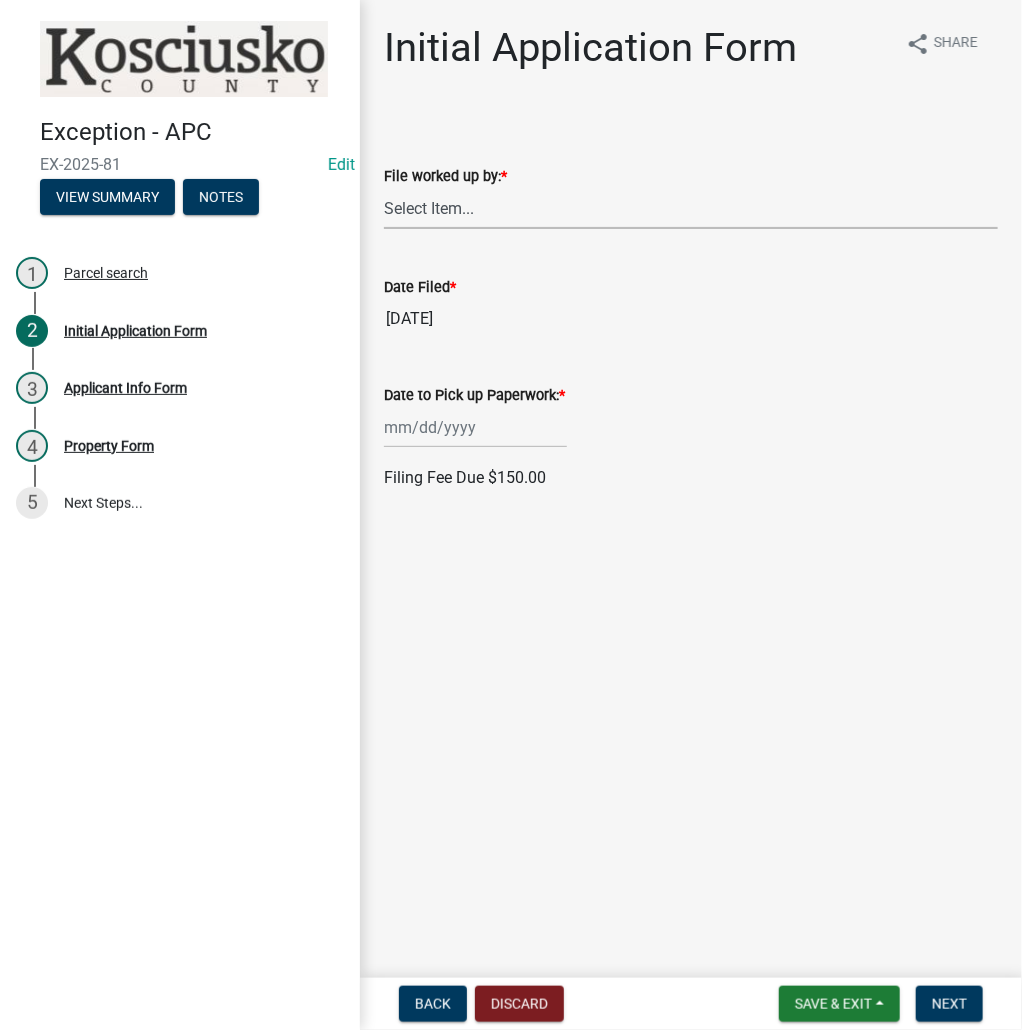 click on "Select Item...   MMS   LT   AT   CS   AH   Vacant" at bounding box center (691, 208) 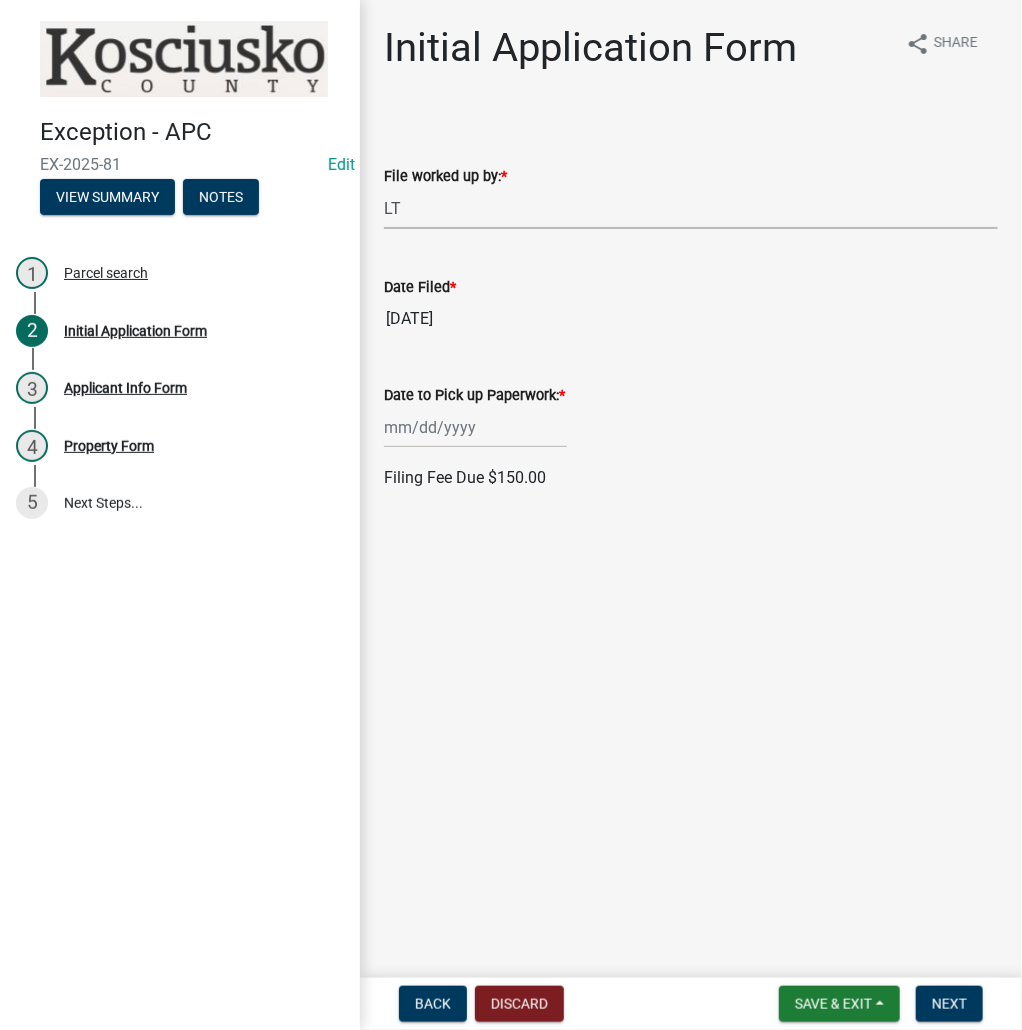 click on "Select Item...   MMS   LT   AT   CS   AH   Vacant" at bounding box center [691, 208] 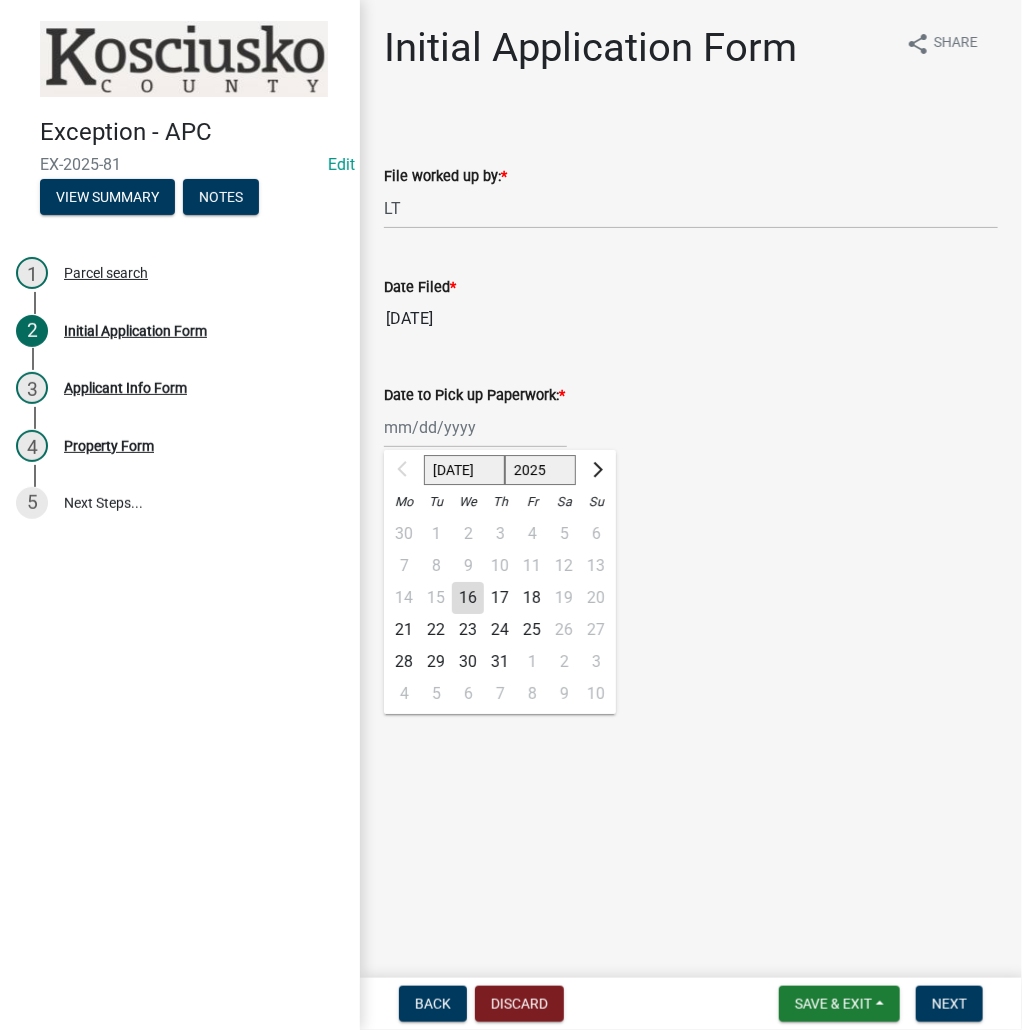 click on "21" 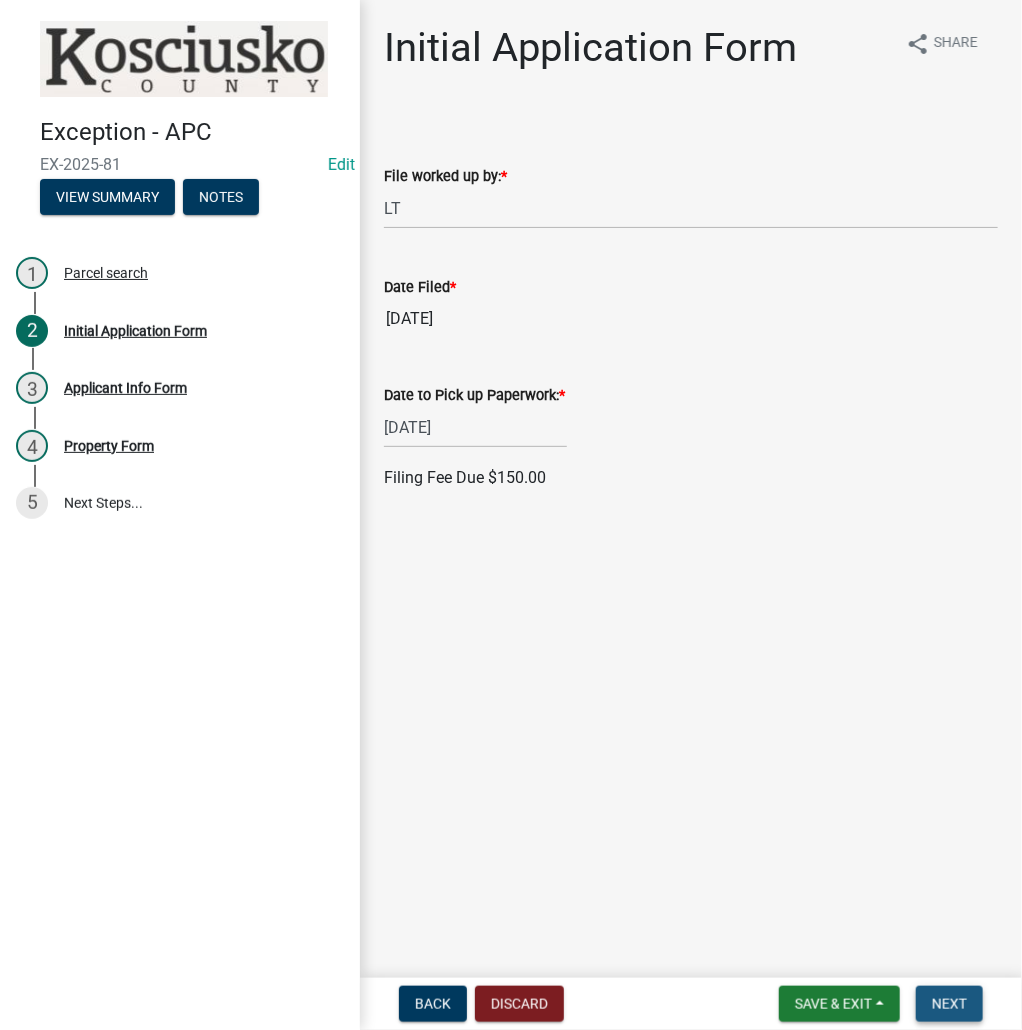 click on "Next" at bounding box center [949, 1004] 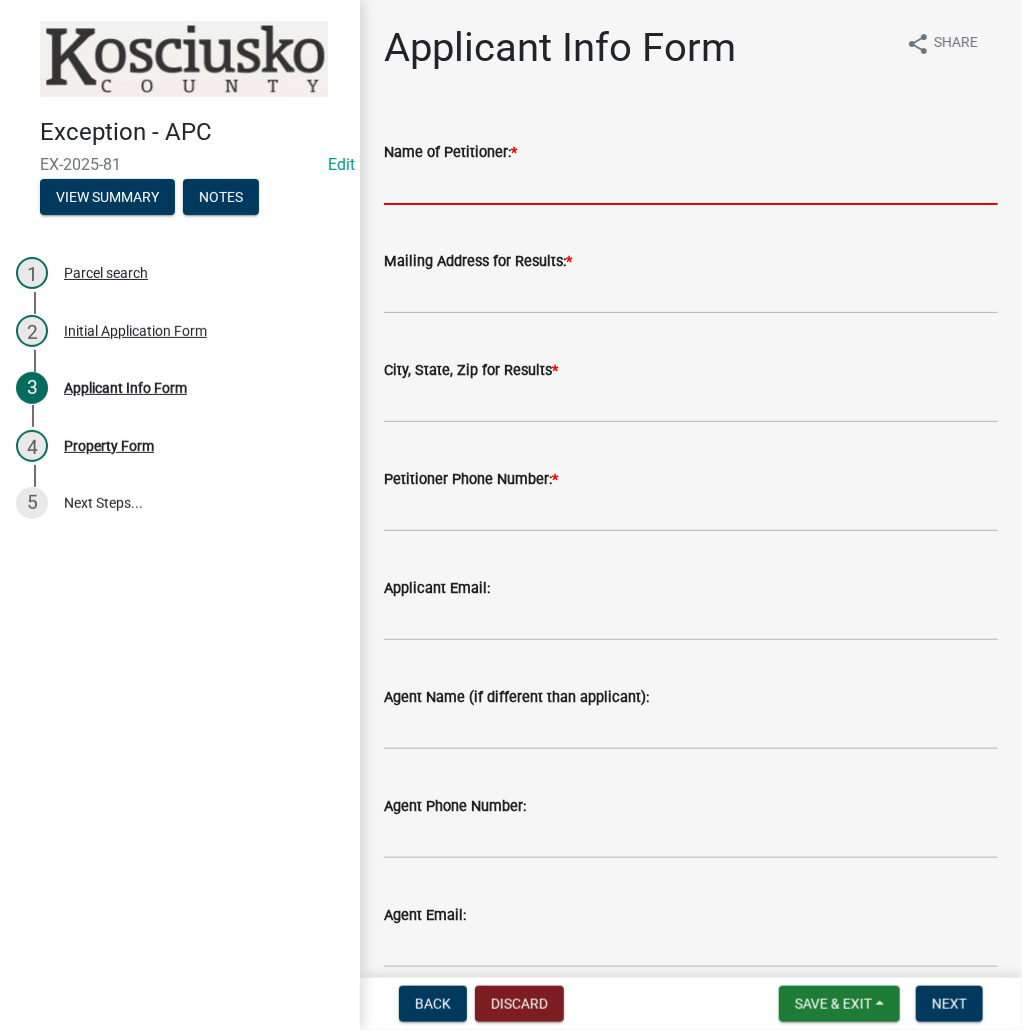 click on "Name of Petitioner:  *" at bounding box center (691, 184) 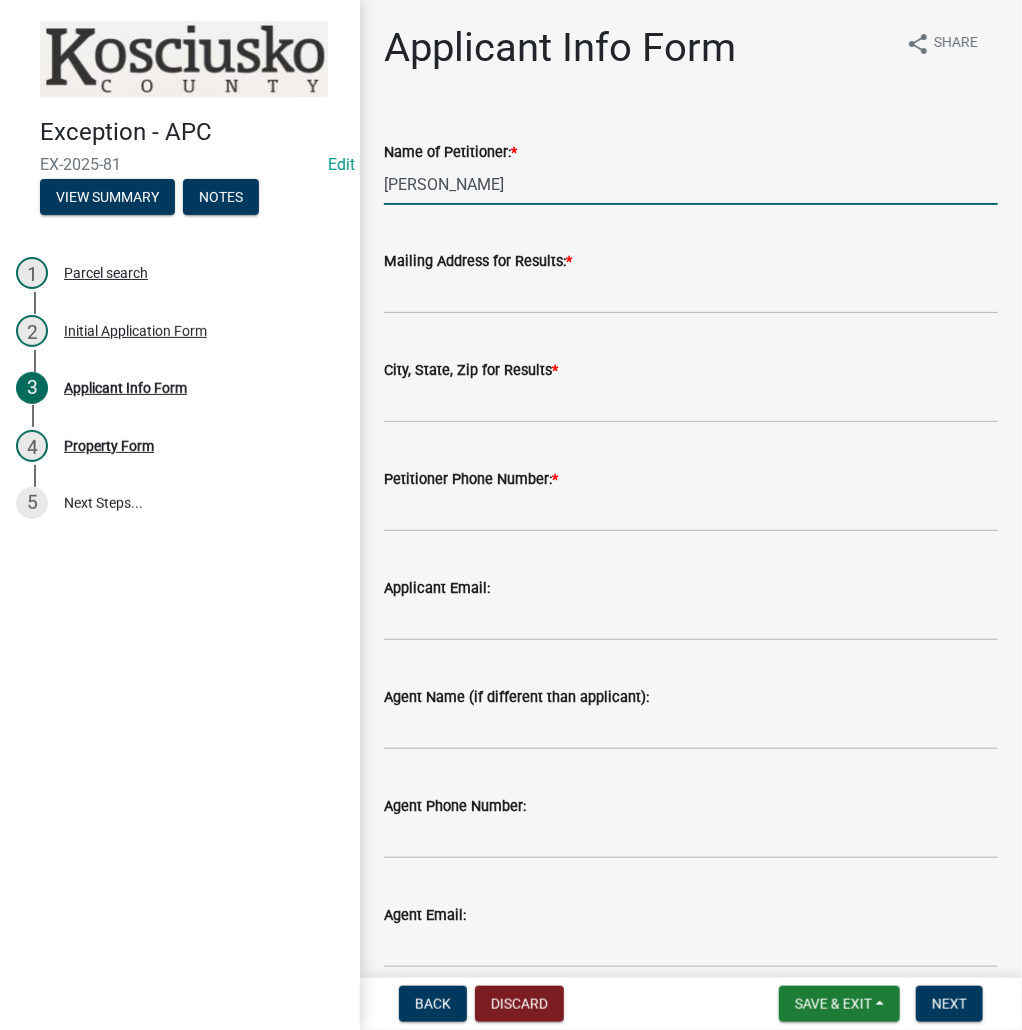 type on "[PERSON_NAME]" 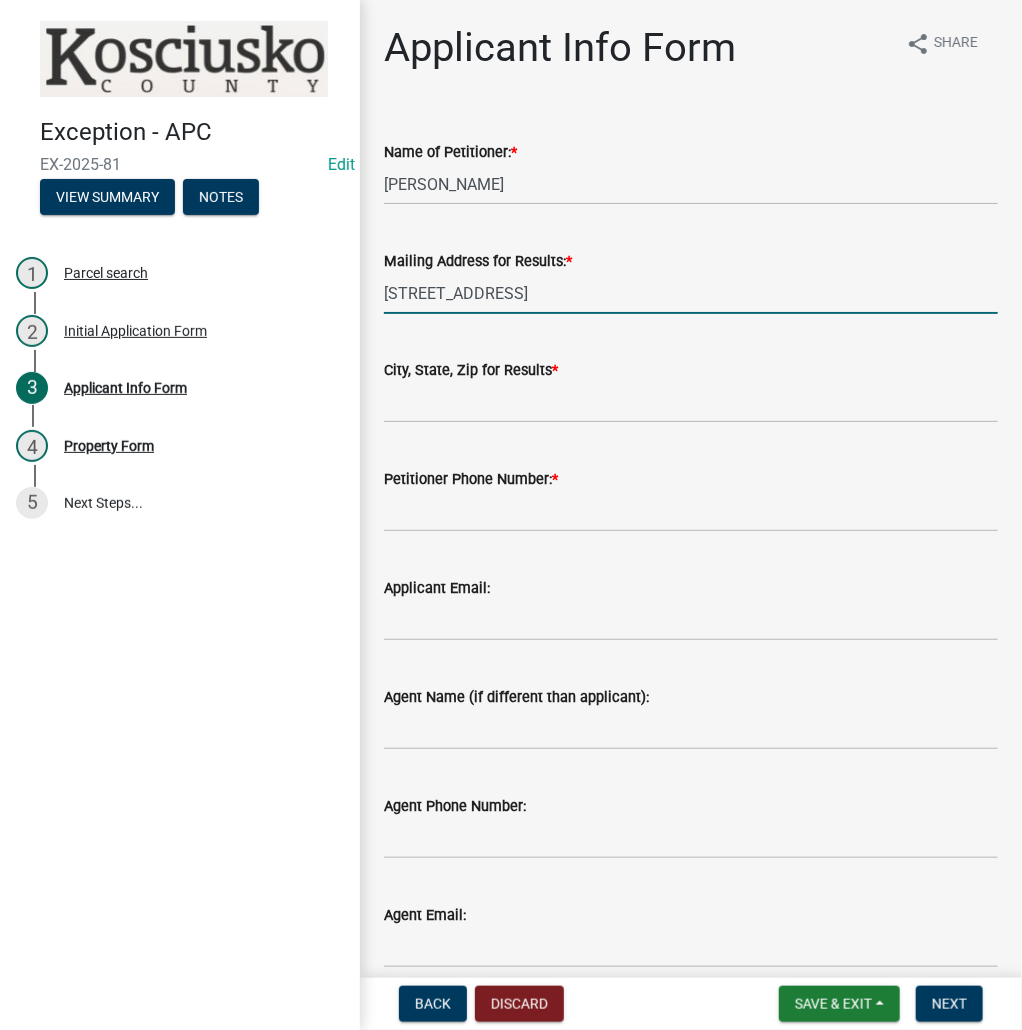 type on "[STREET_ADDRESS]" 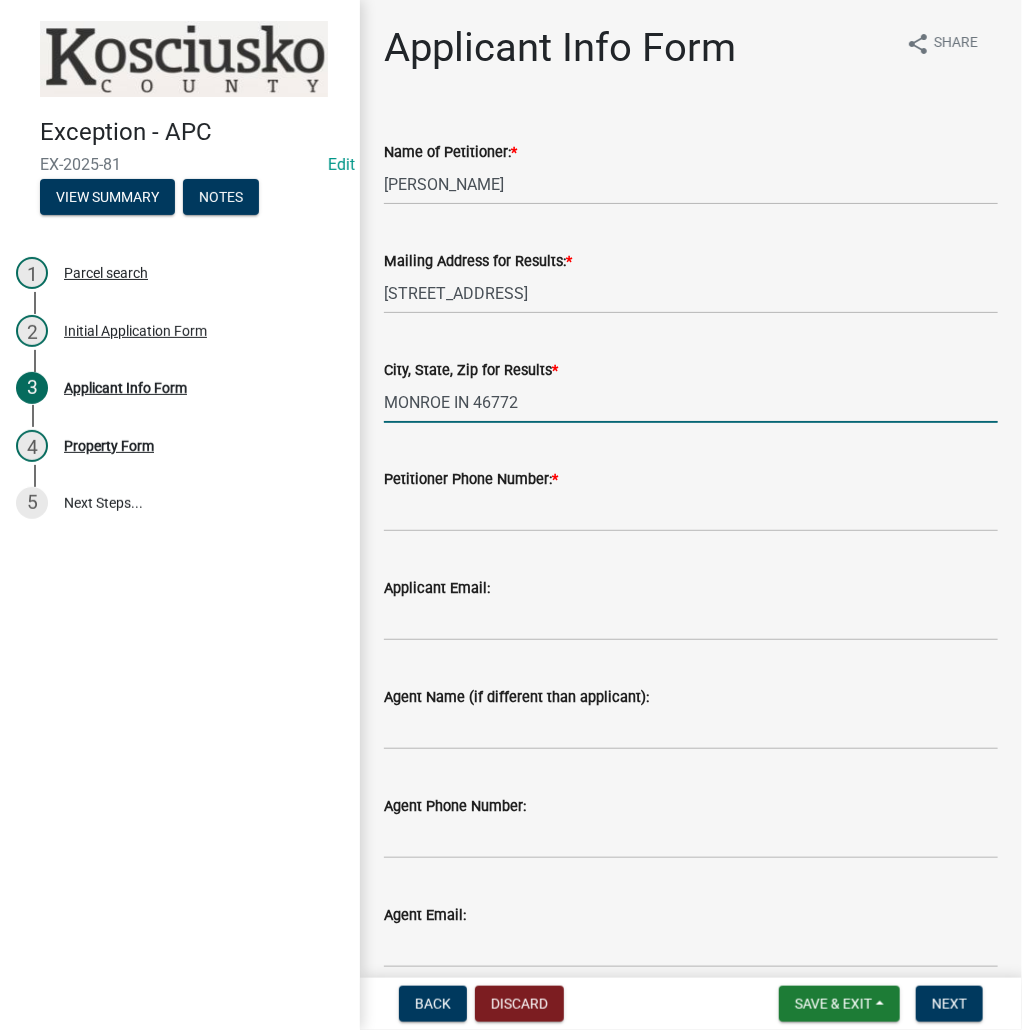 type on "MONROE IN 46772" 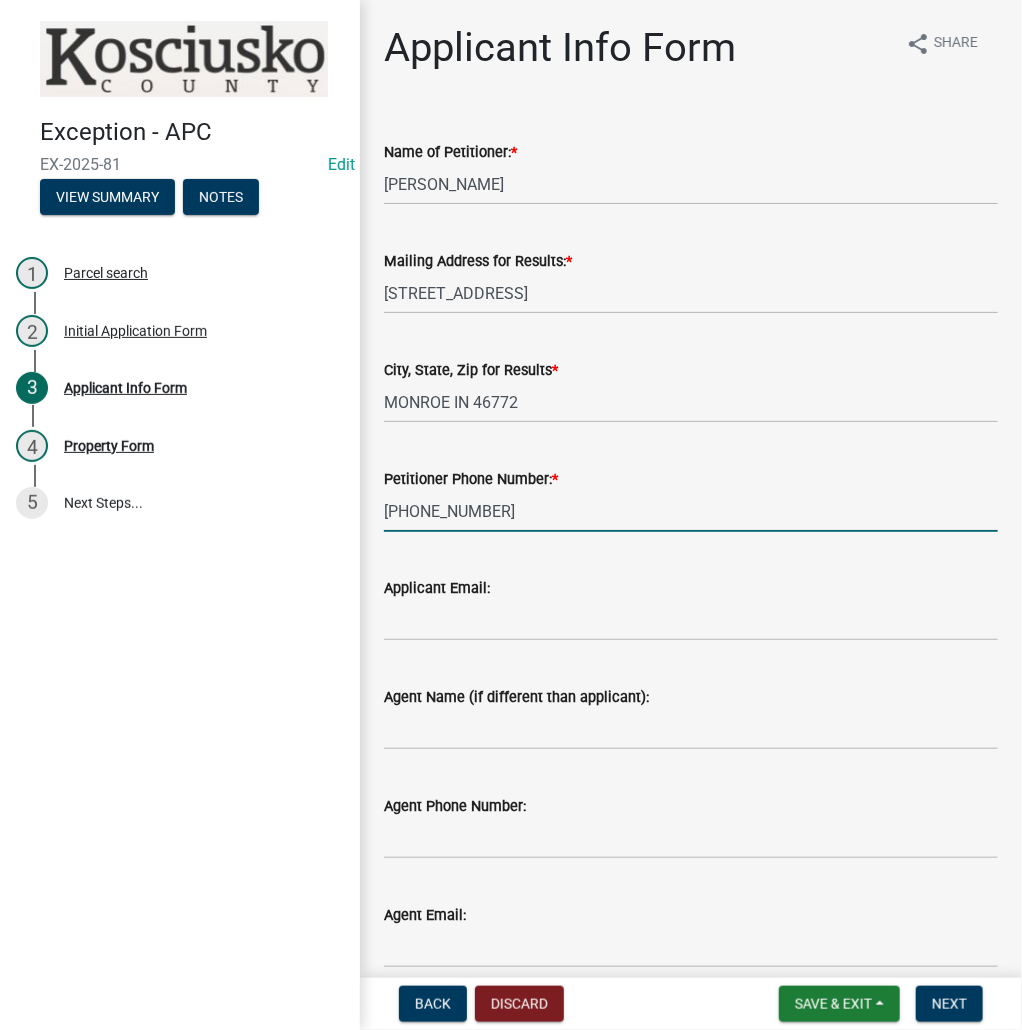 type on "[PHONE_NUMBER]" 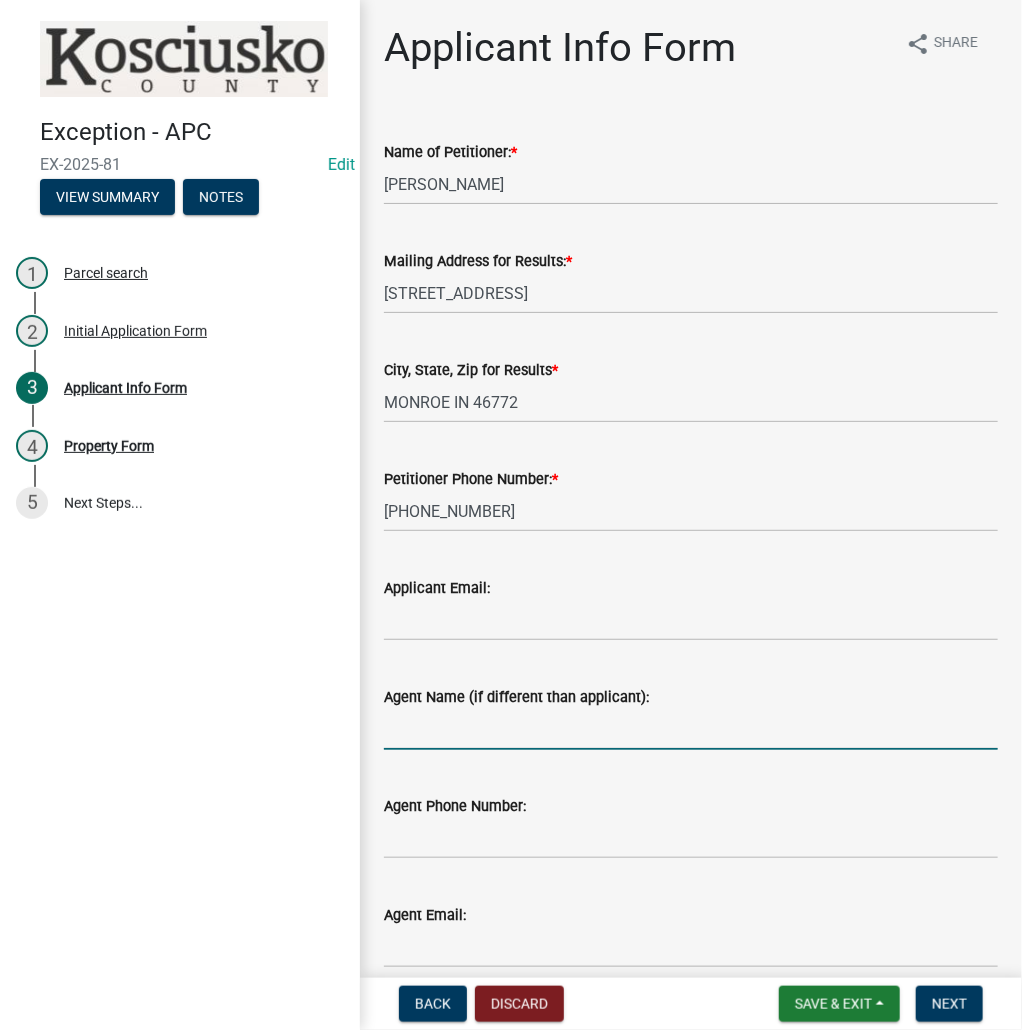 scroll, scrollTop: 92, scrollLeft: 0, axis: vertical 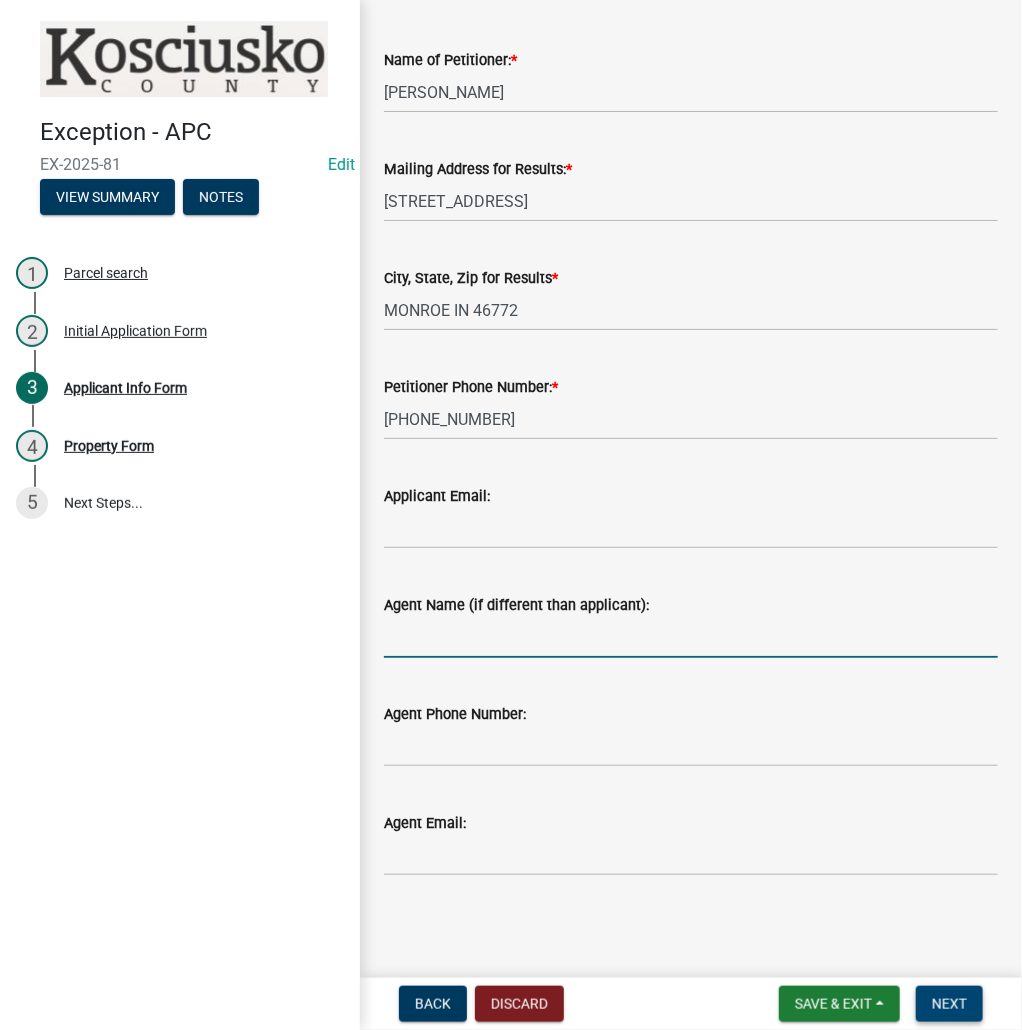 click on "Next" at bounding box center [949, 1004] 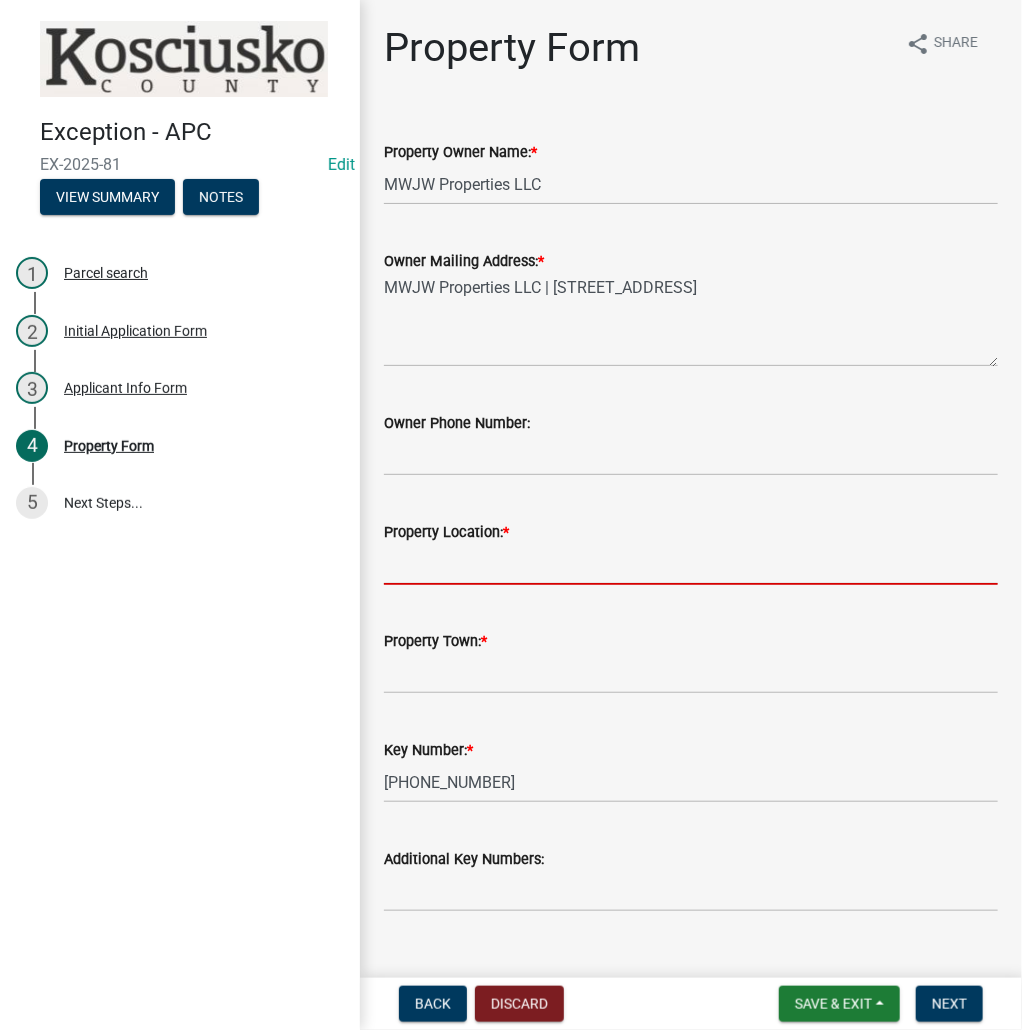 click on "Property Location:  *" at bounding box center (691, 564) 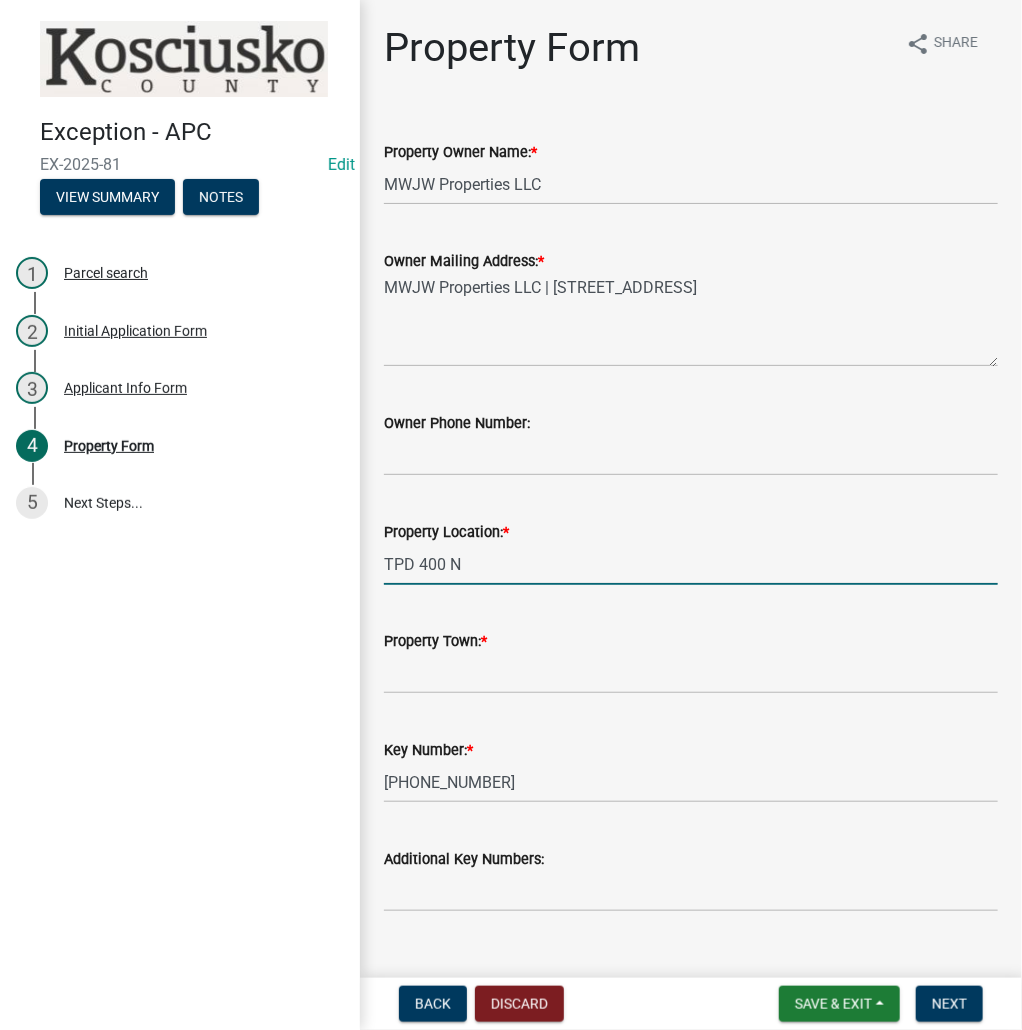 type on "TPD 400 N" 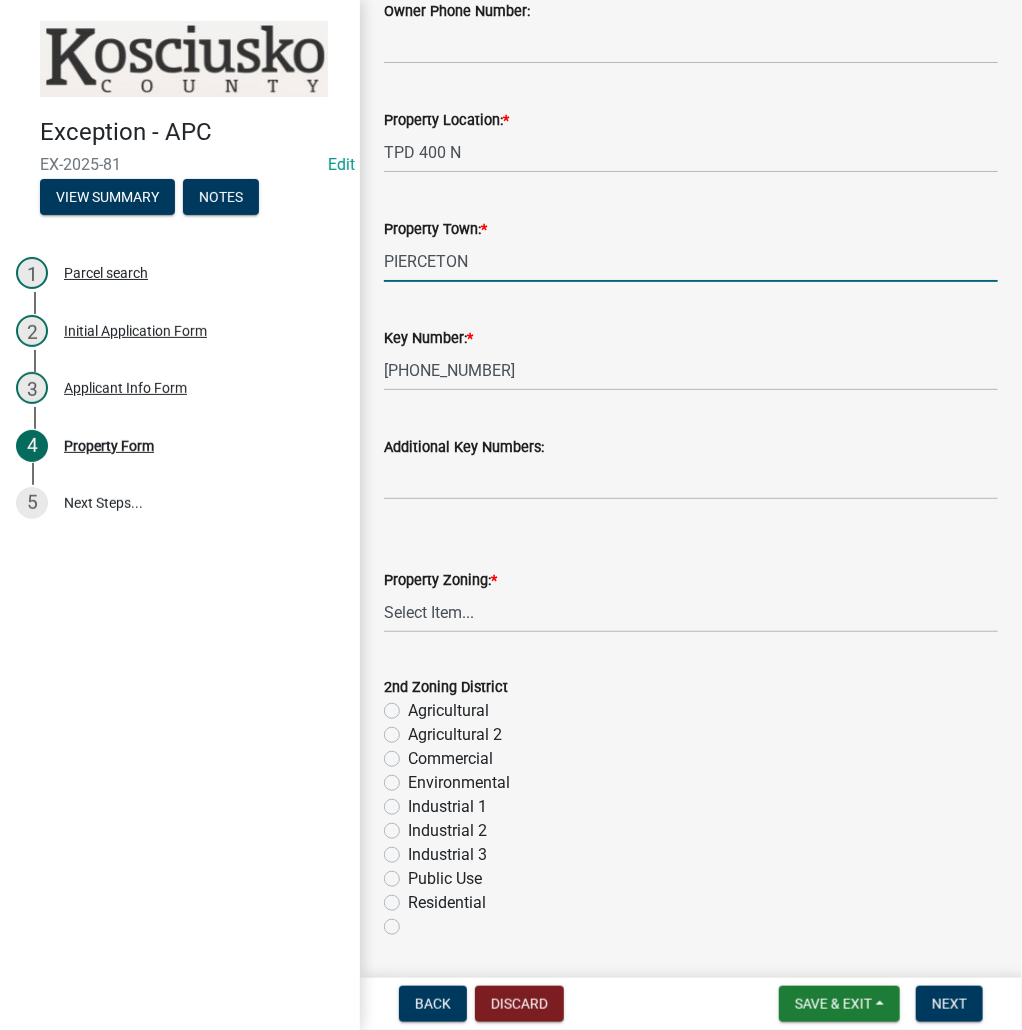 scroll, scrollTop: 560, scrollLeft: 0, axis: vertical 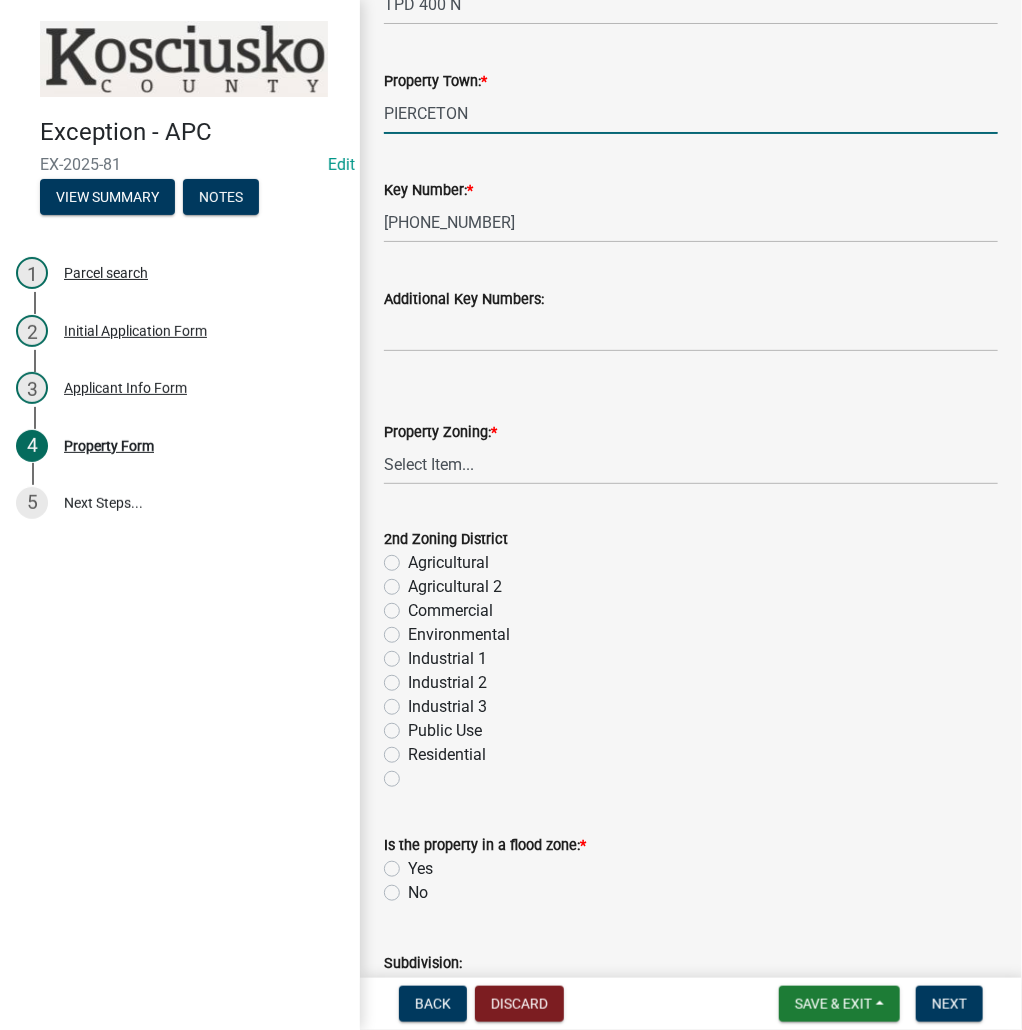 type on "PIERCETON" 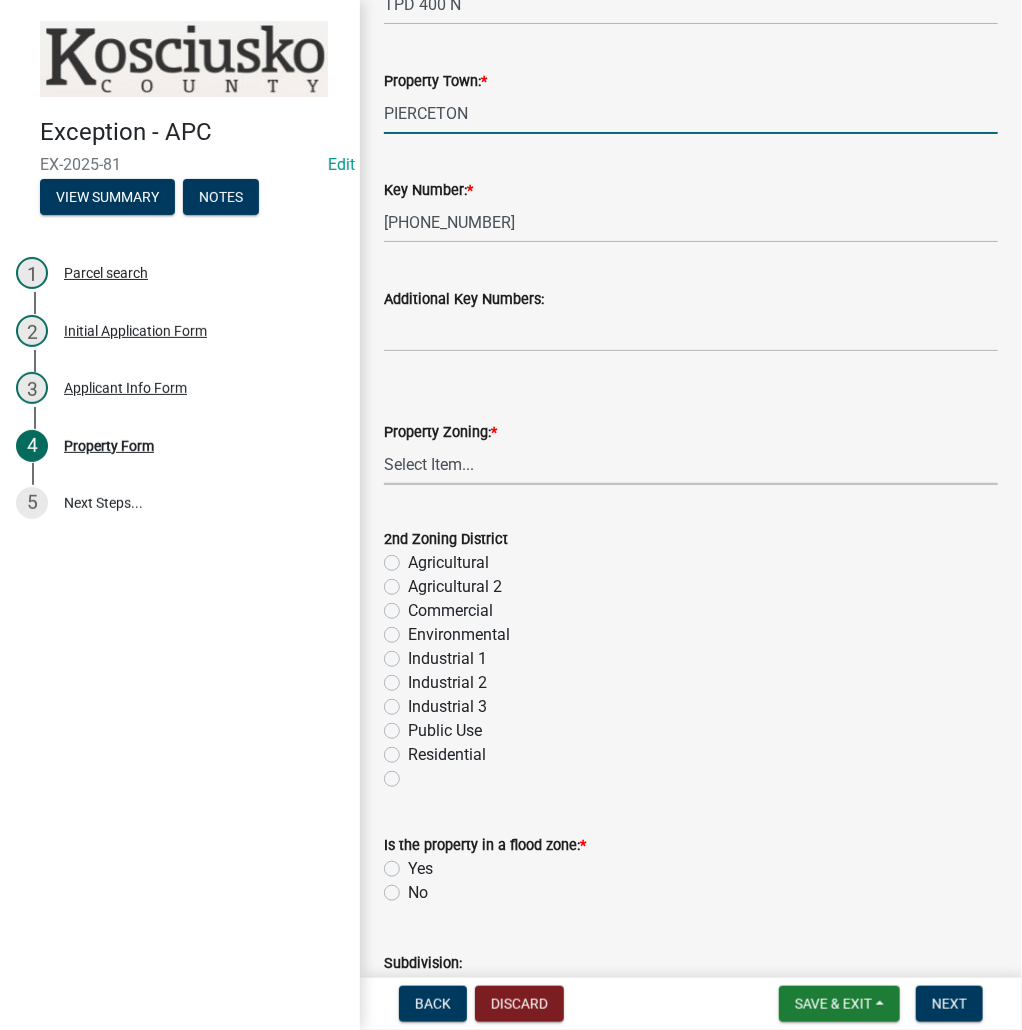 click on "Select Item...   Agricultural   Agricultural 2   Commercial   Environmental   Industrial 1   Industrial 2   Industrial 3   Public Use   Residential" at bounding box center (691, 464) 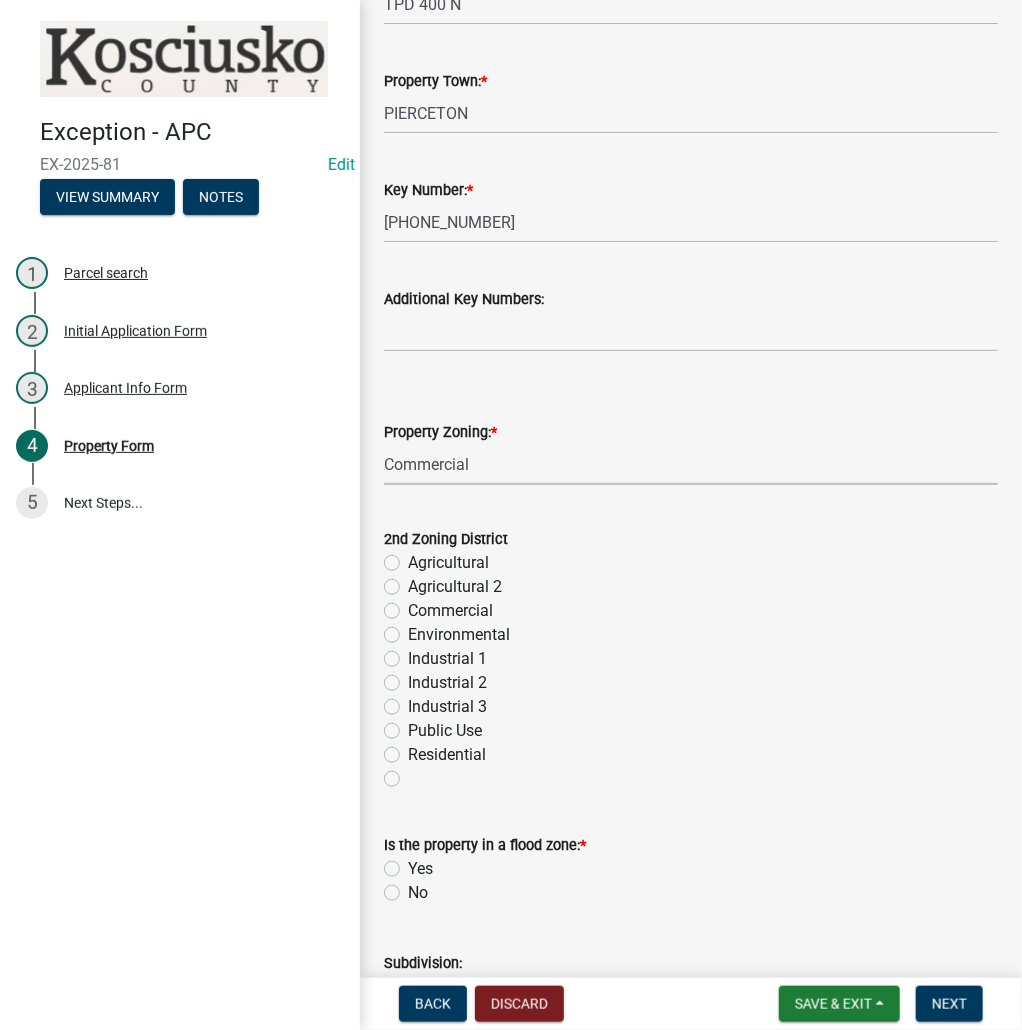 click on "Select Item...   Agricultural   Agricultural 2   Commercial   Environmental   Industrial 1   Industrial 2   Industrial 3   Public Use   Residential" at bounding box center (691, 464) 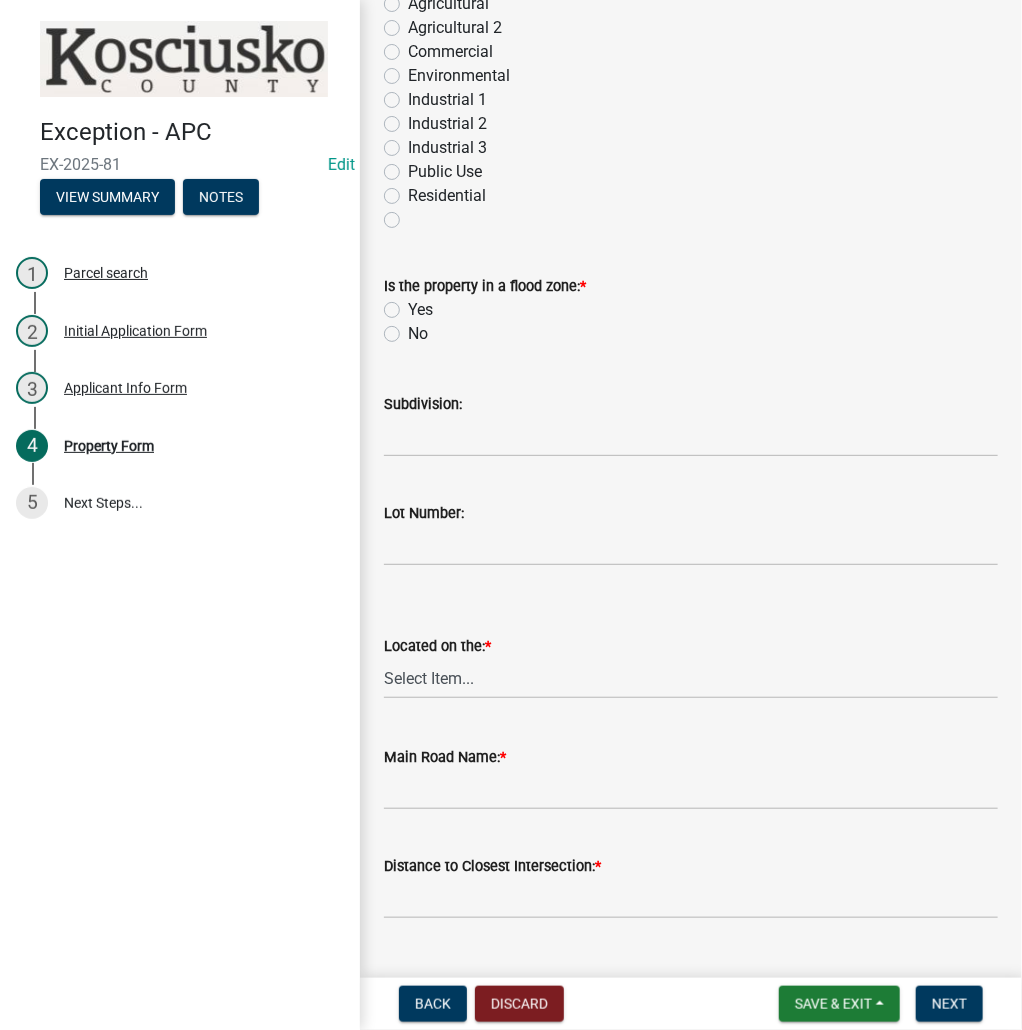 scroll, scrollTop: 1200, scrollLeft: 0, axis: vertical 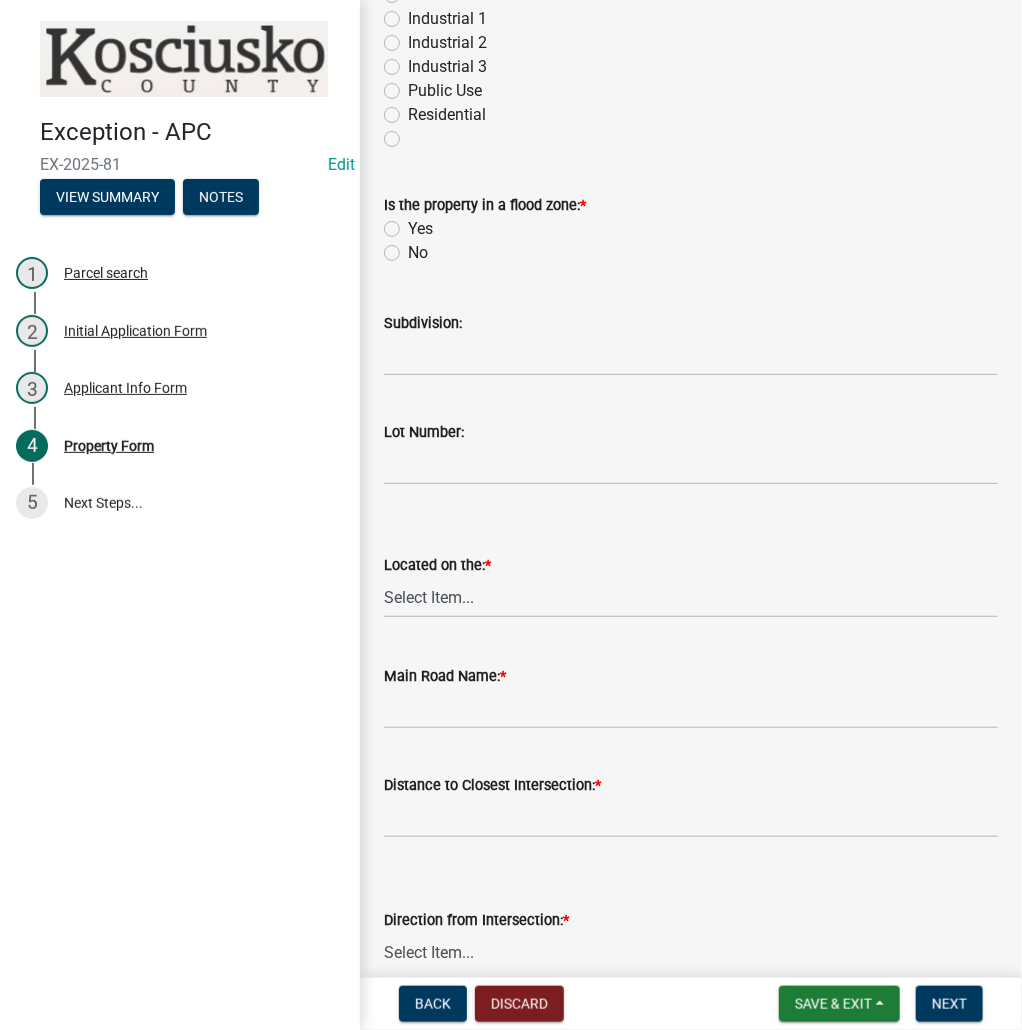 click on "No" 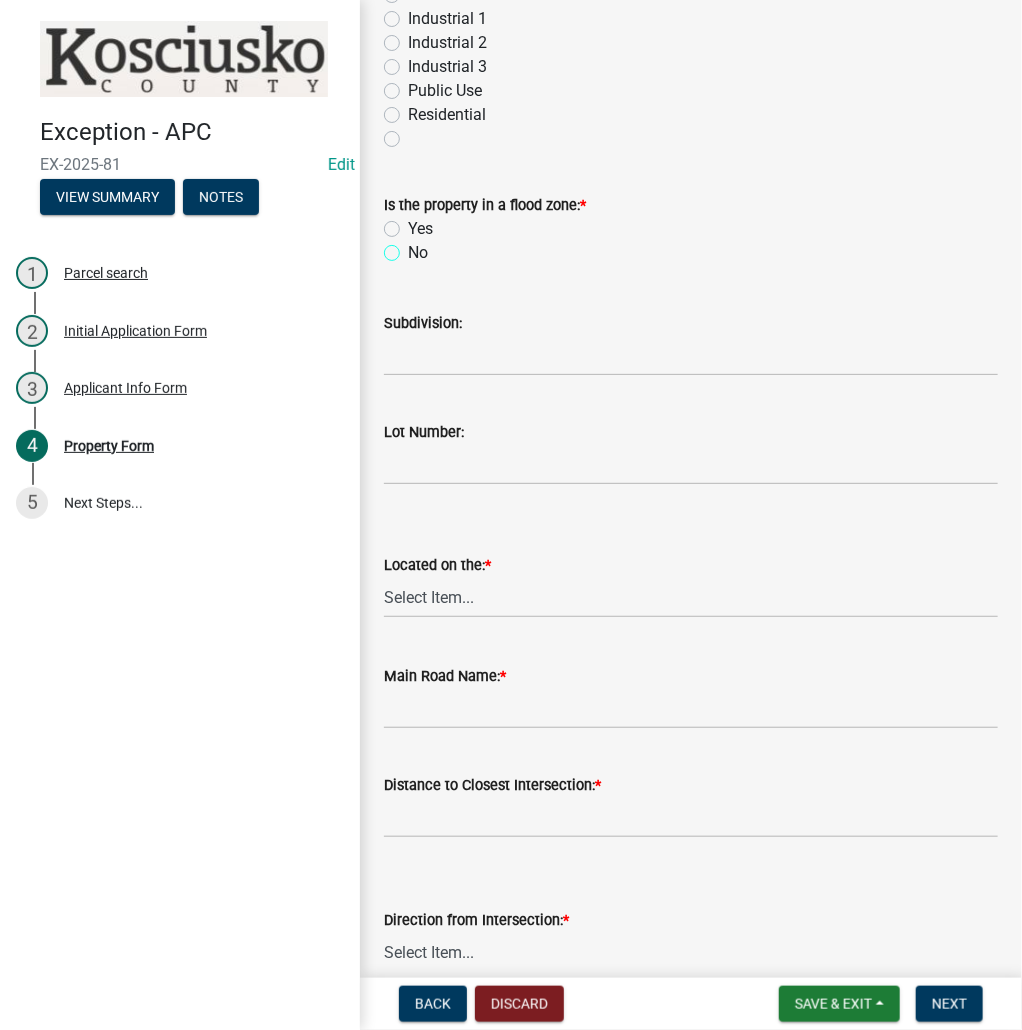 click on "No" at bounding box center [414, 247] 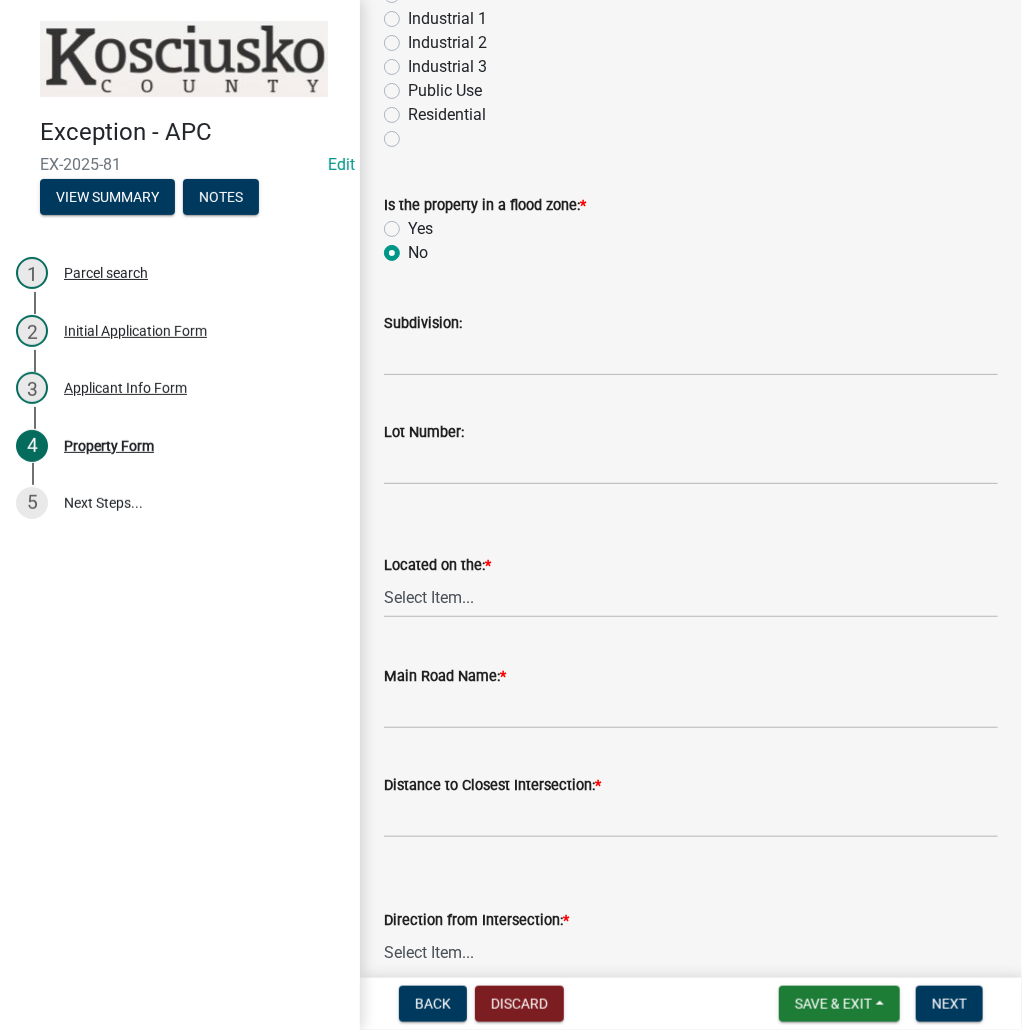 radio on "true" 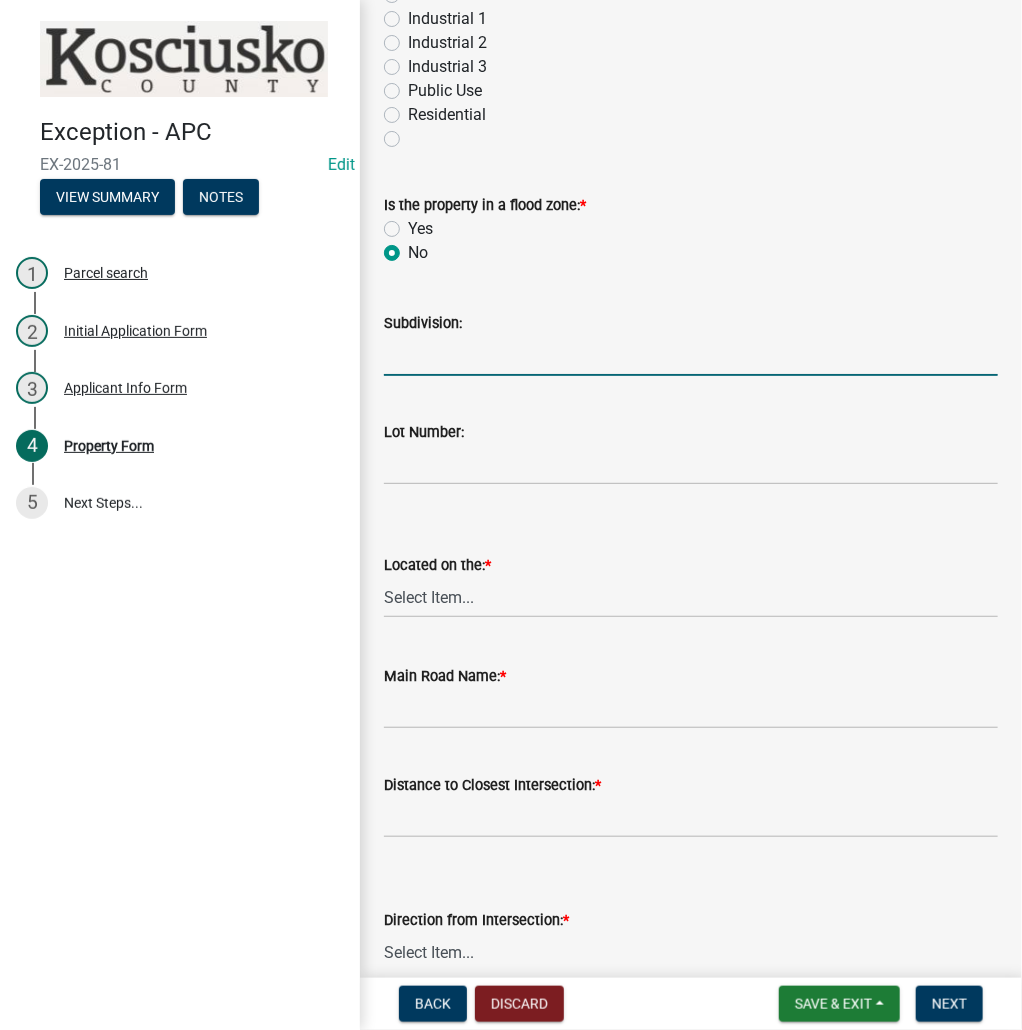 click on "Subdivision:" at bounding box center [691, 355] 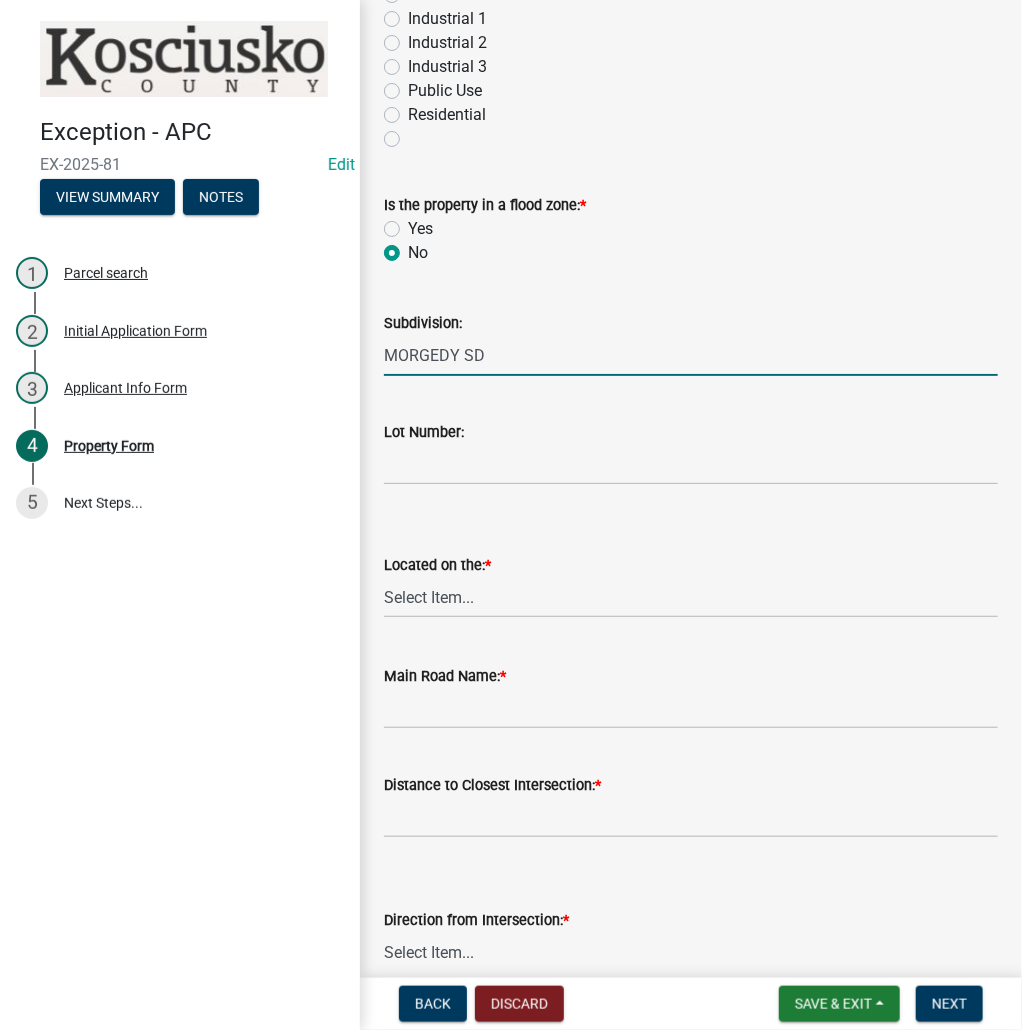 type on "MORGEDY SD" 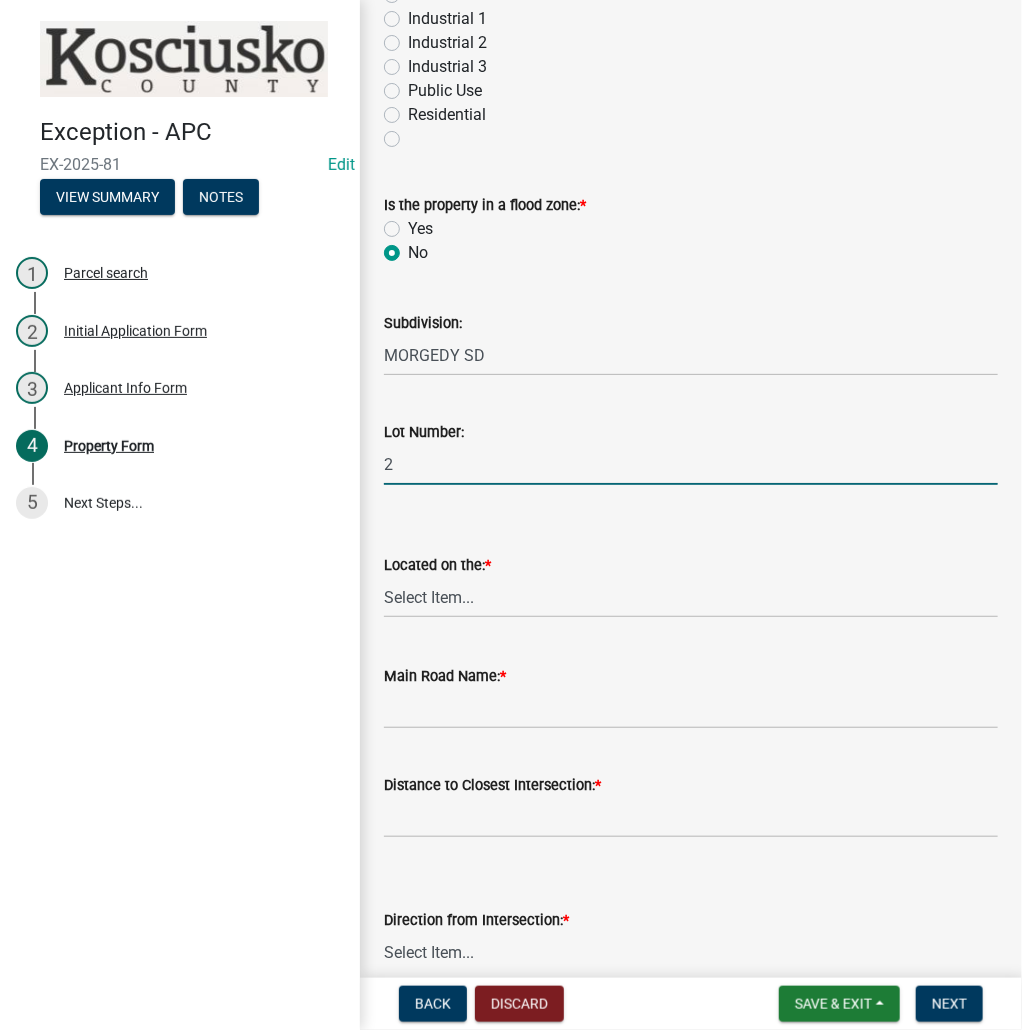 type on "2" 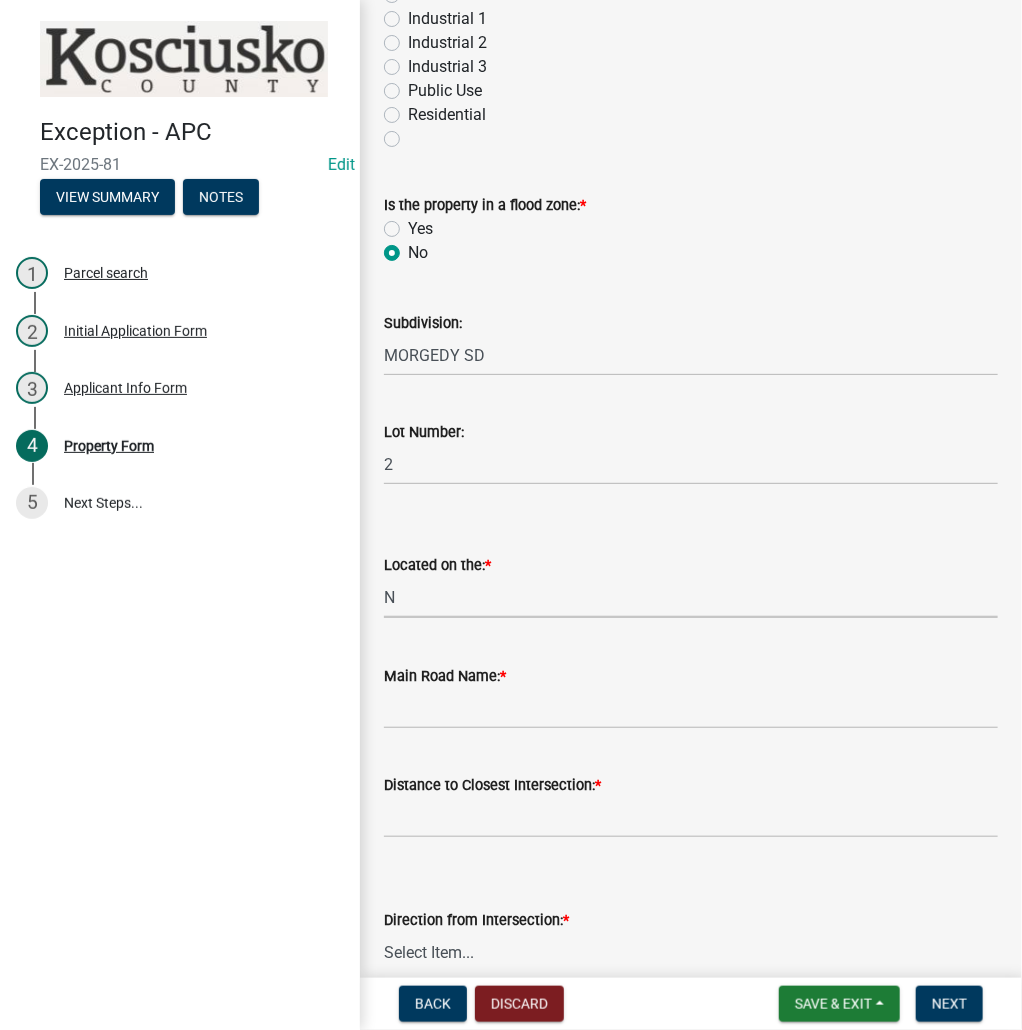 select on "fd9ce8ad-1a15-40a3-baa4-1d2fcbc16e1e" 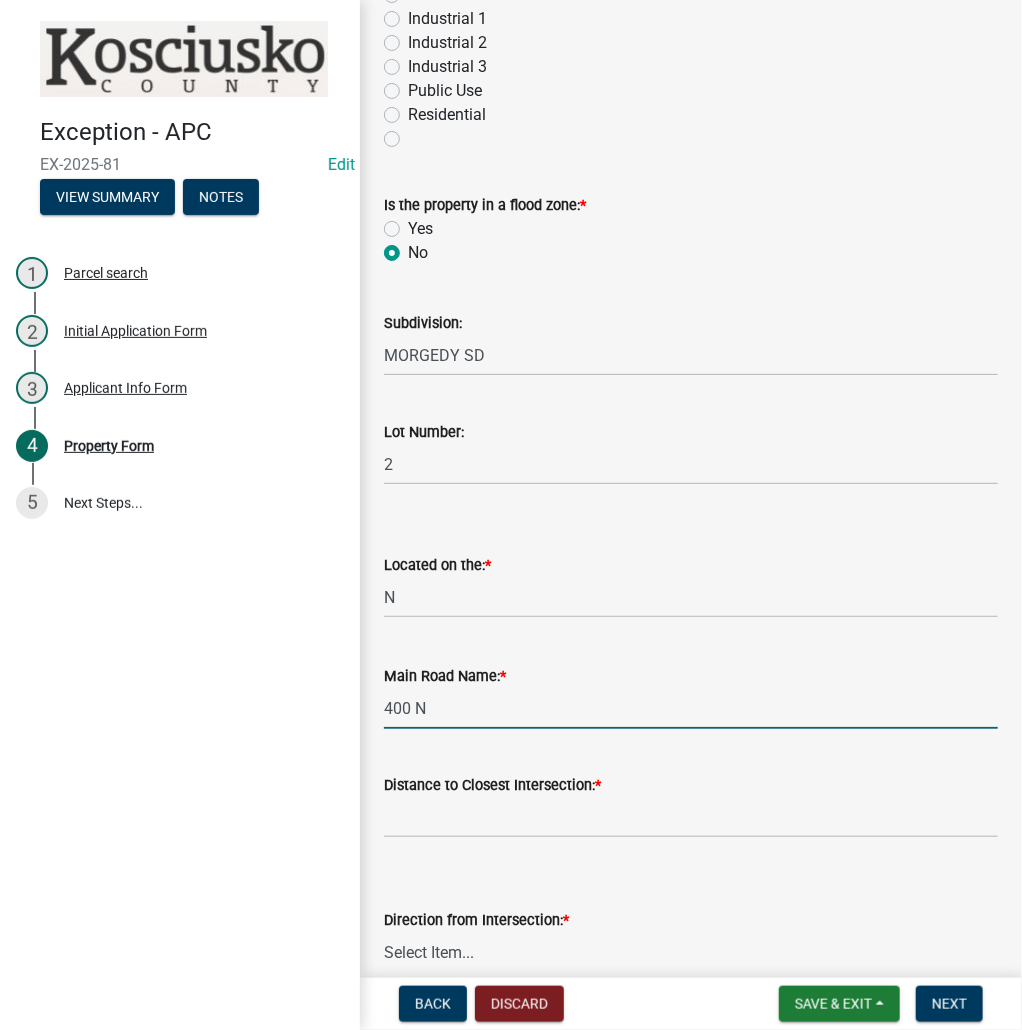 type on "400 N" 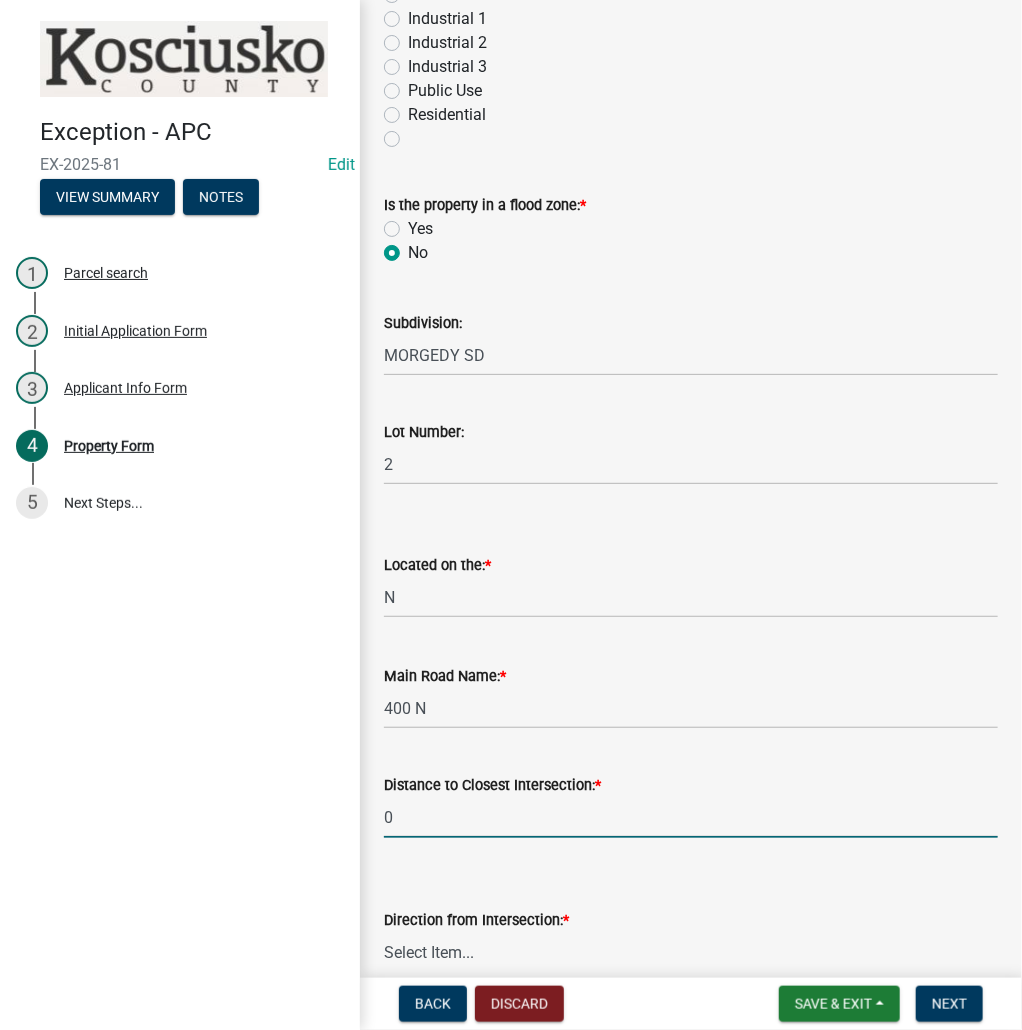type on "0" 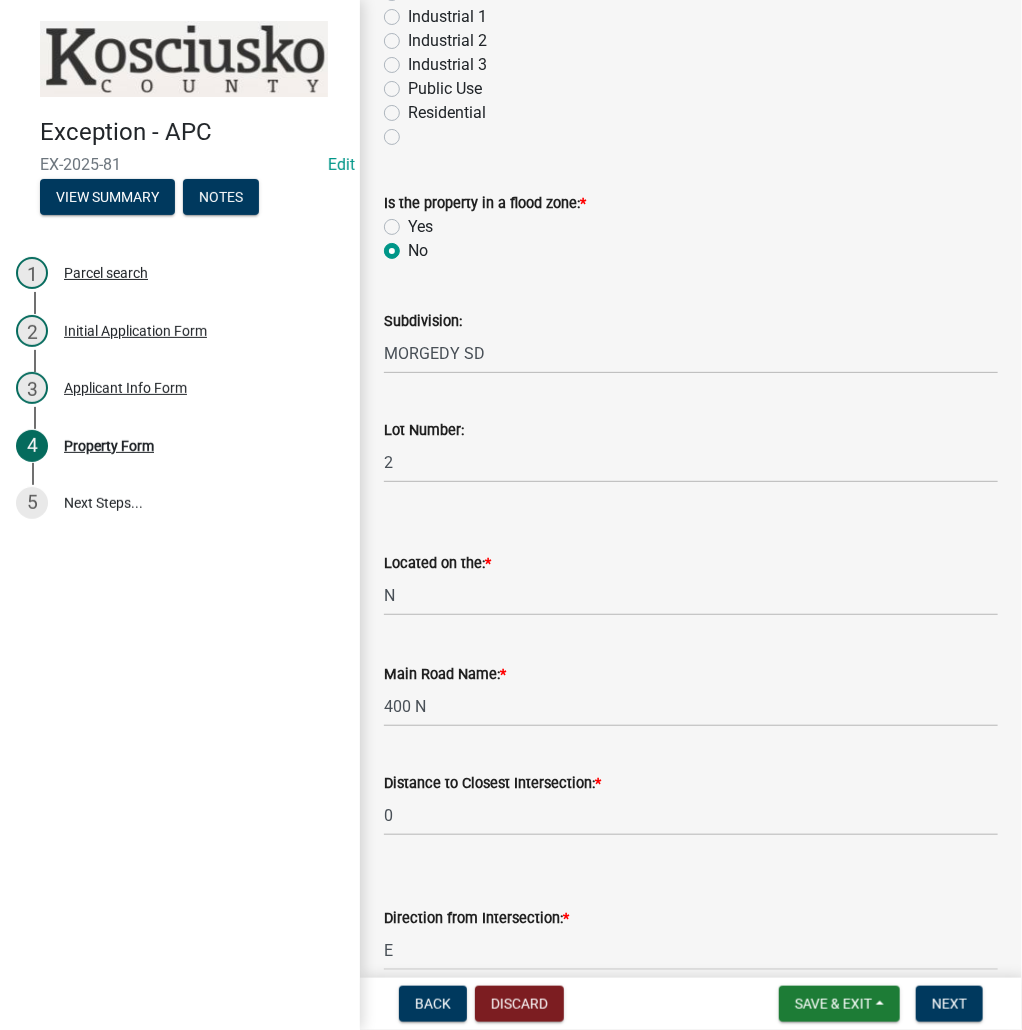 select on "4176fecb-d316-4212-8a07-a2c2b108a9ea" 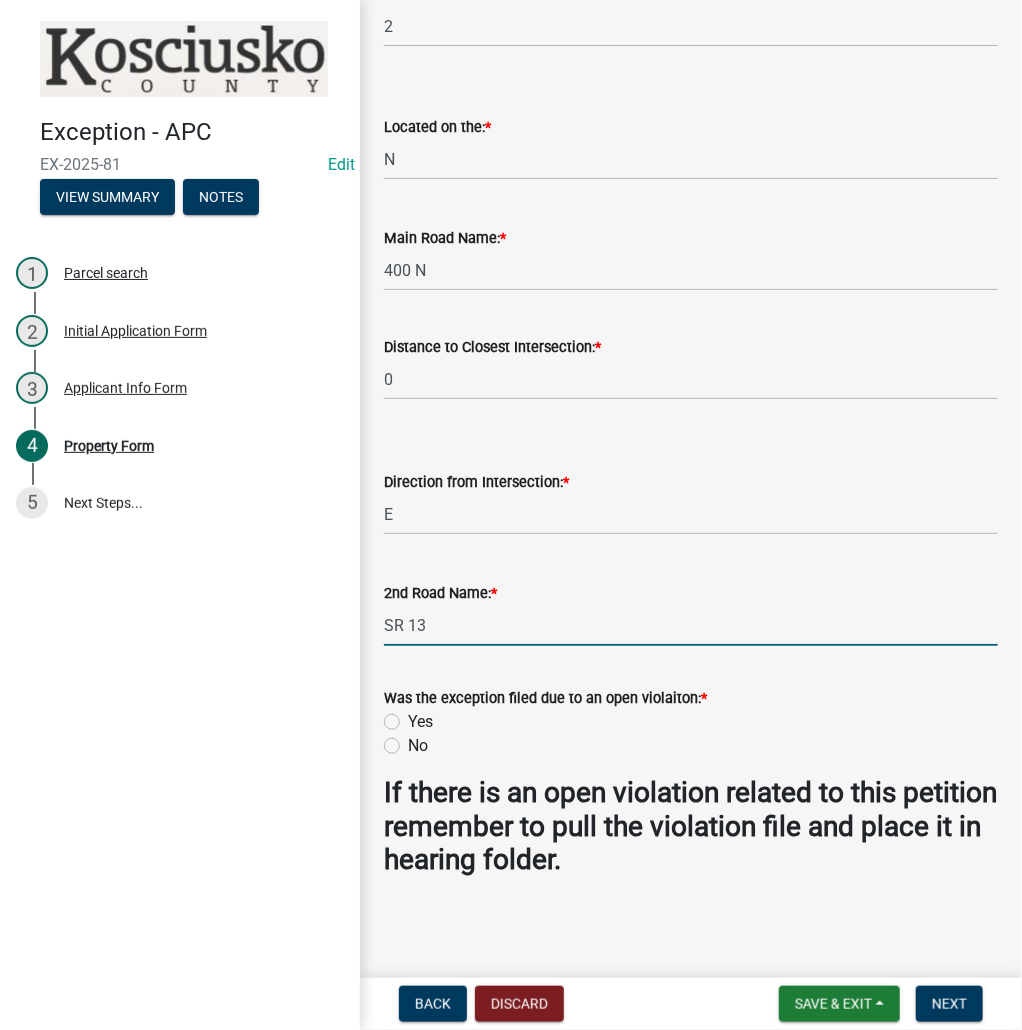 type on "SR 13" 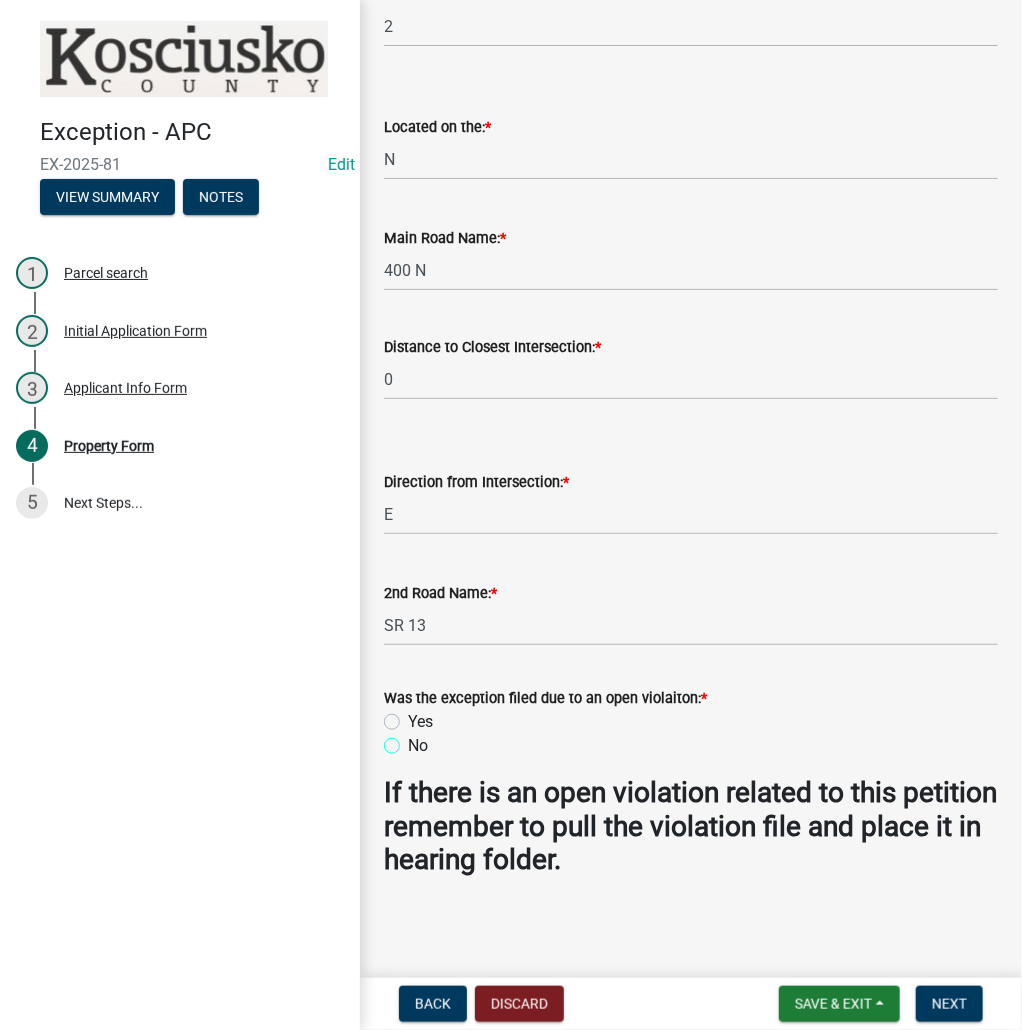 click on "No" at bounding box center (414, 740) 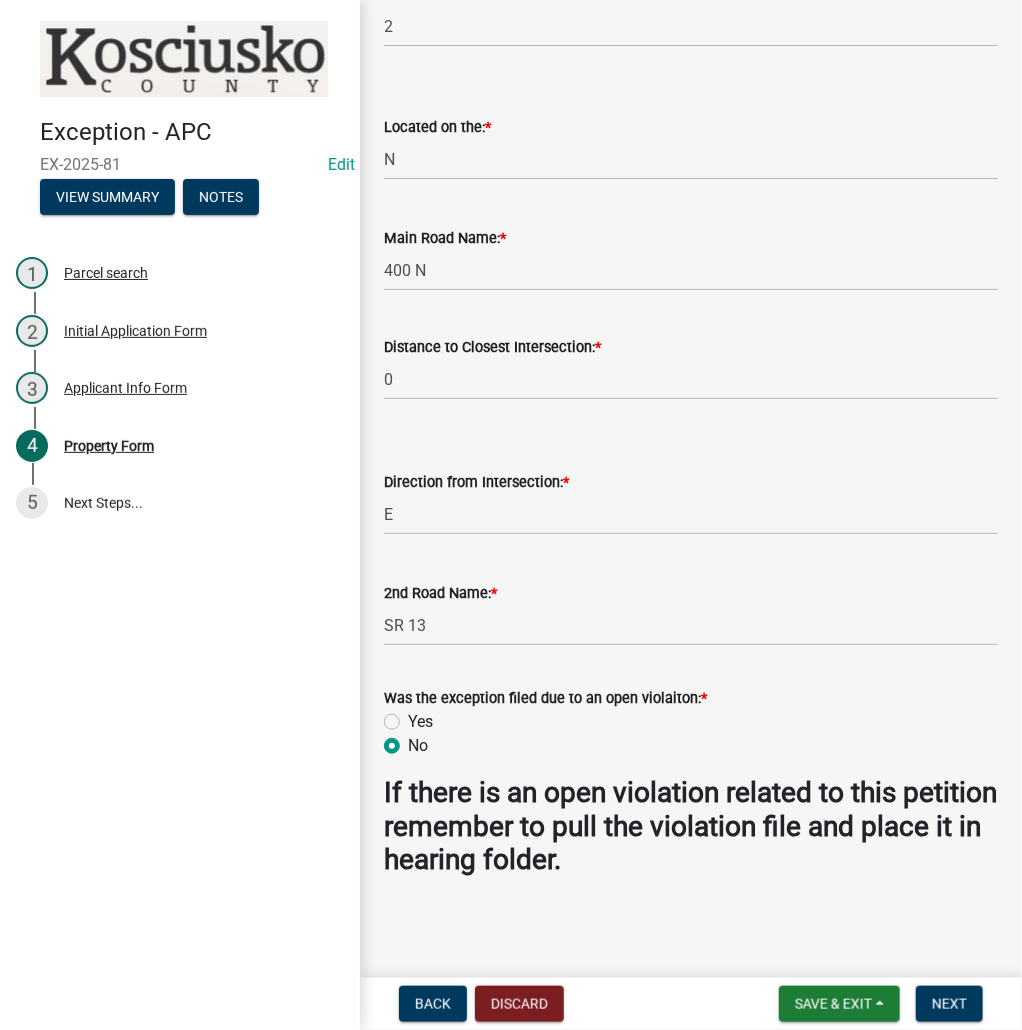radio on "true" 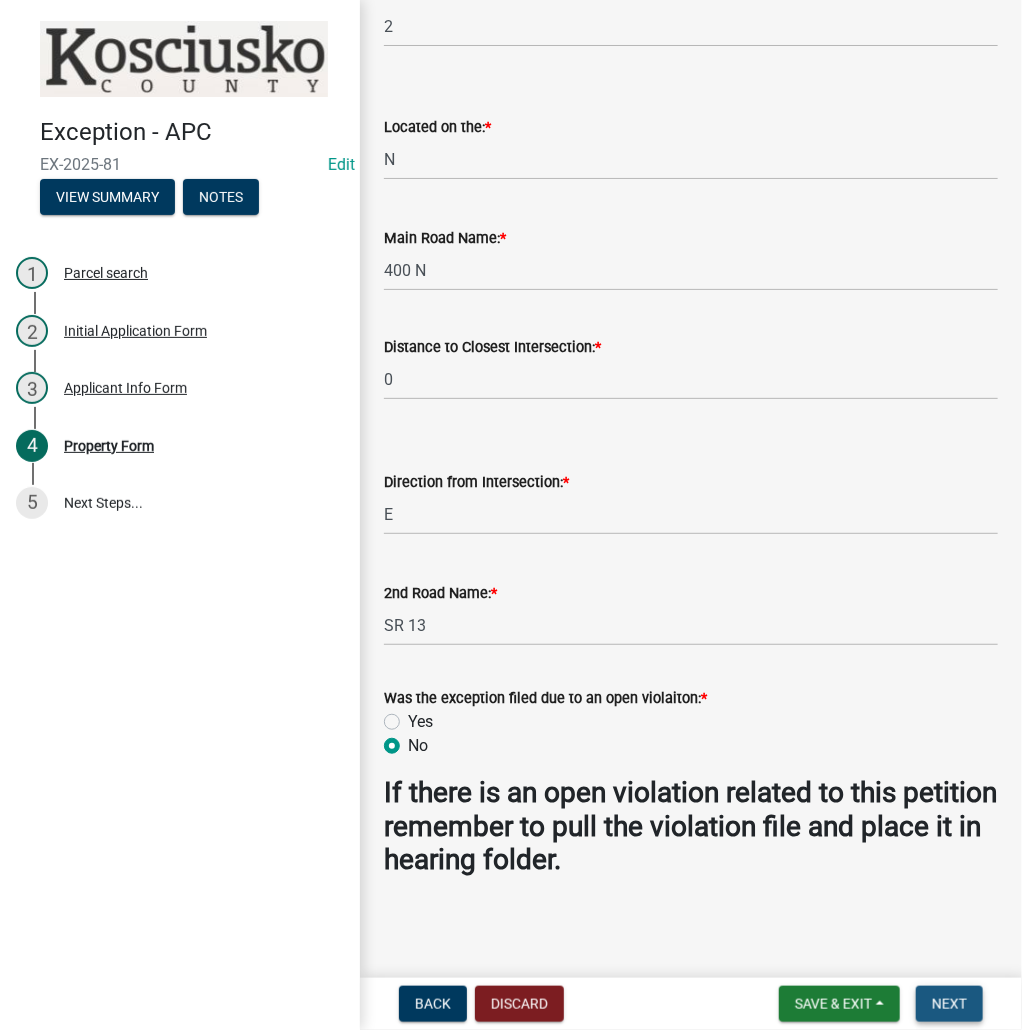click on "Next" at bounding box center (949, 1004) 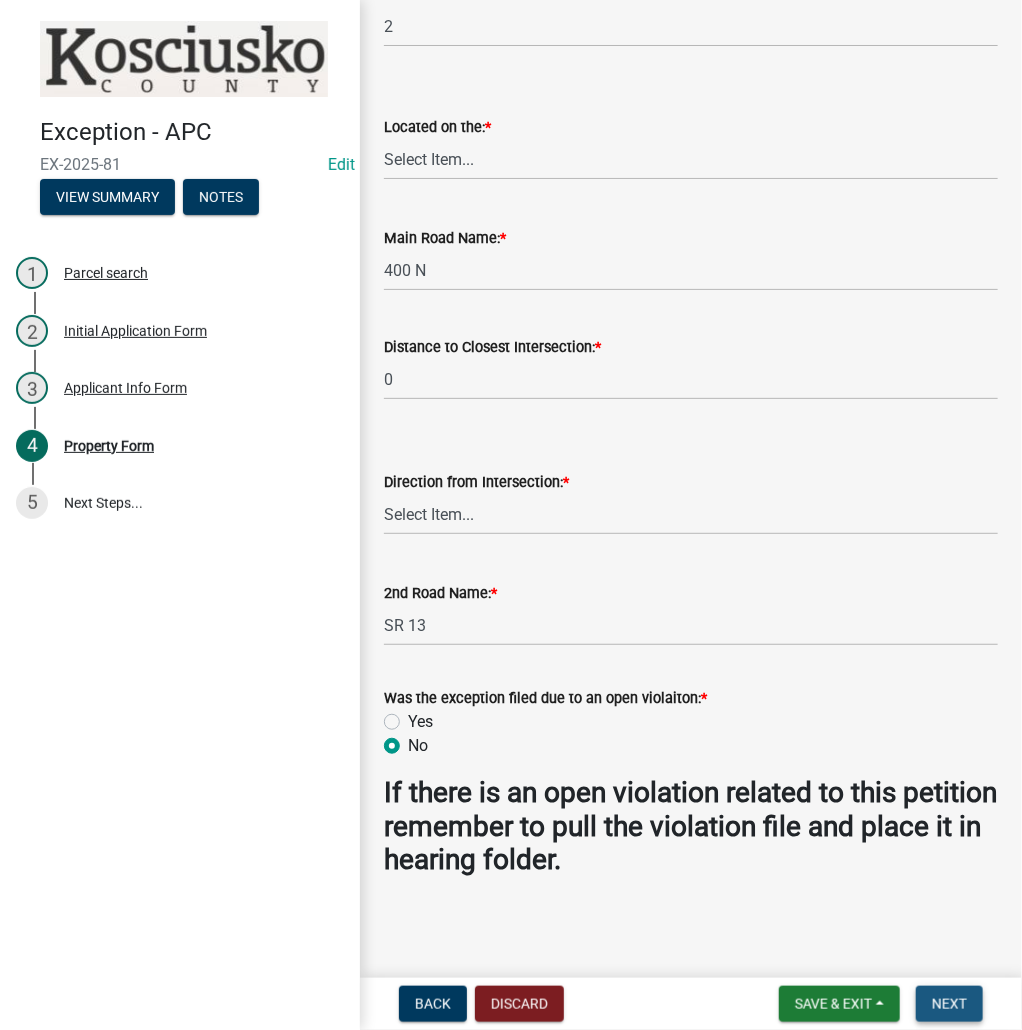 scroll, scrollTop: 0, scrollLeft: 0, axis: both 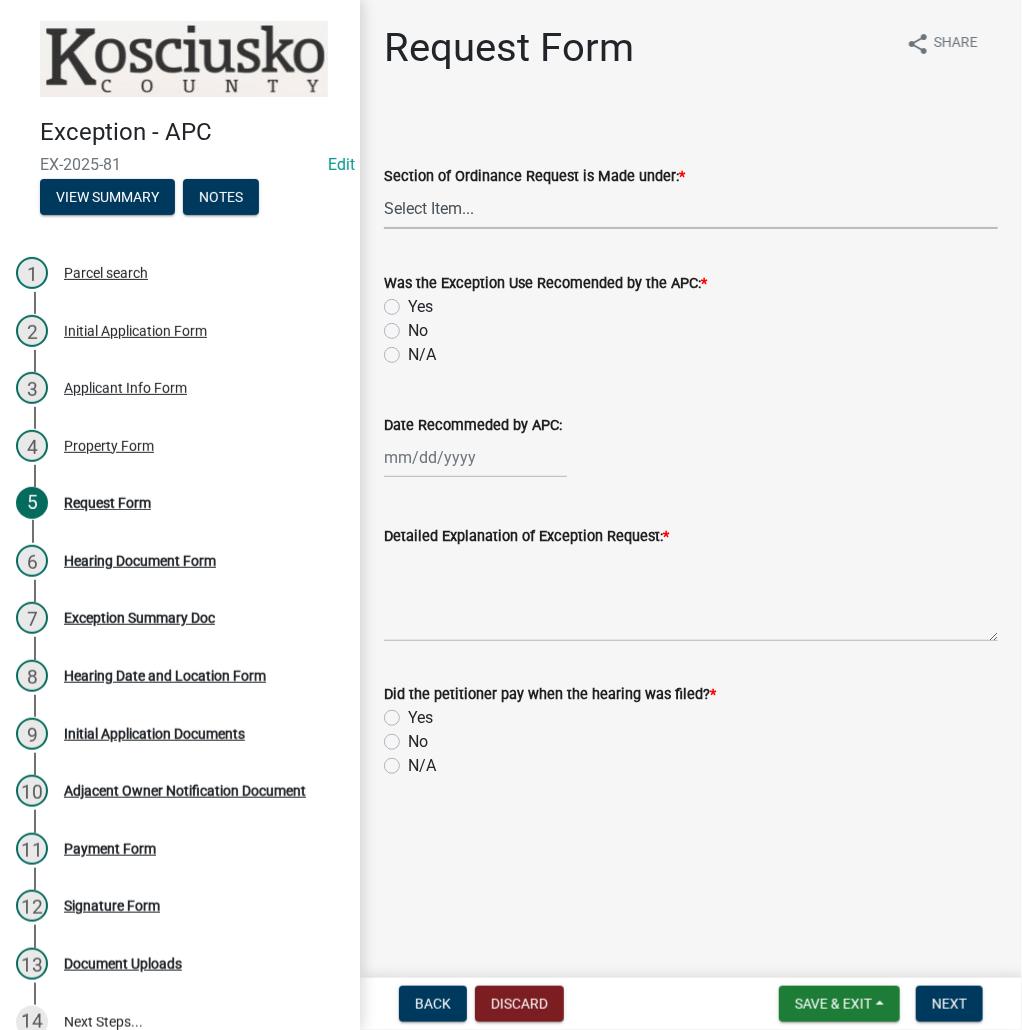 click on "Select Item...   2.14 Table A   3.5 Acc. No Res.   3.5 Table D Acc. Bldg. Size   3.21 Home Occupation   3.22 Home Based Business   3.23 S.O.B   3.25 Communication Tower   3.7 Non-Conforming Use or Structure   3.29 Wind Turbine   3.30 Solar Energy System" at bounding box center [691, 208] 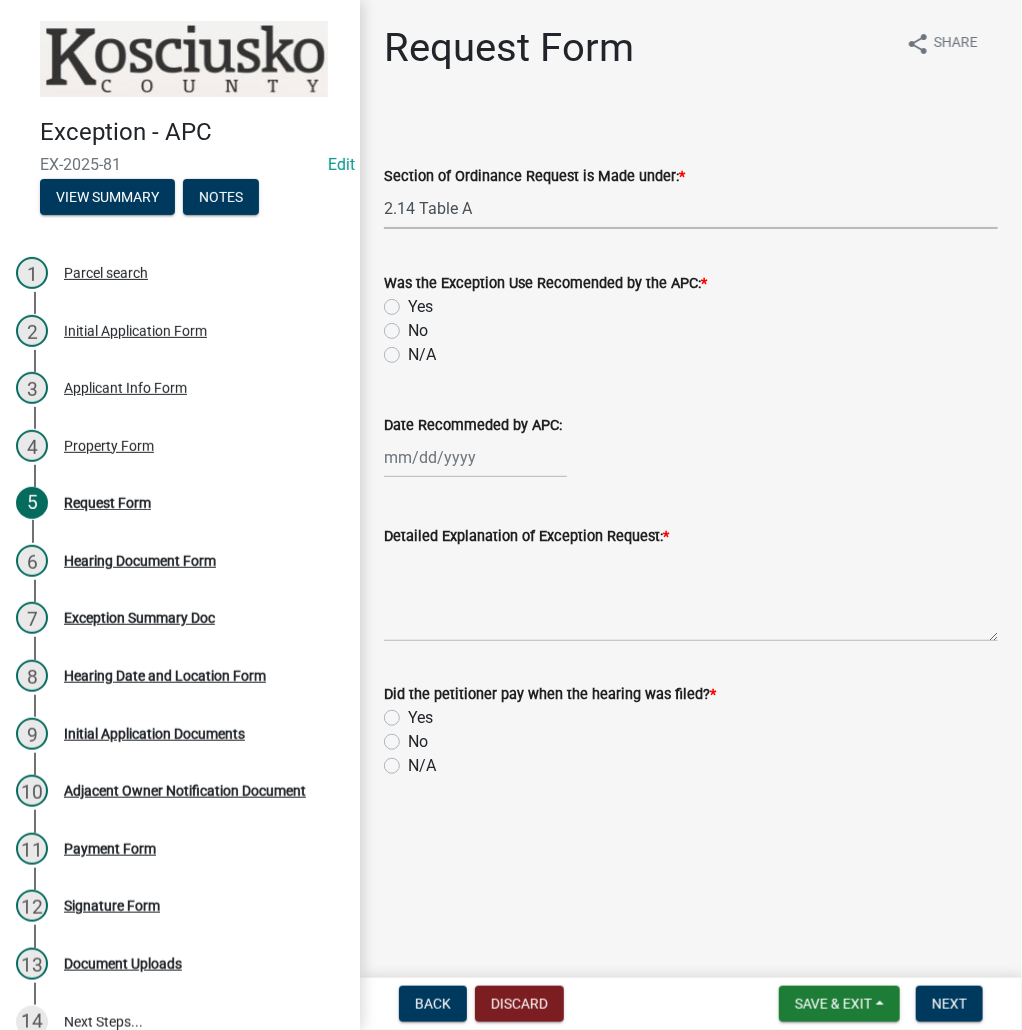 click on "Select Item...   2.14 Table A   3.5 Acc. No Res.   3.5 Table D Acc. Bldg. Size   3.21 Home Occupation   3.22 Home Based Business   3.23 S.O.B   3.25 Communication Tower   3.7 Non-Conforming Use or Structure   3.29 Wind Turbine   3.30 Solar Energy System" at bounding box center (691, 208) 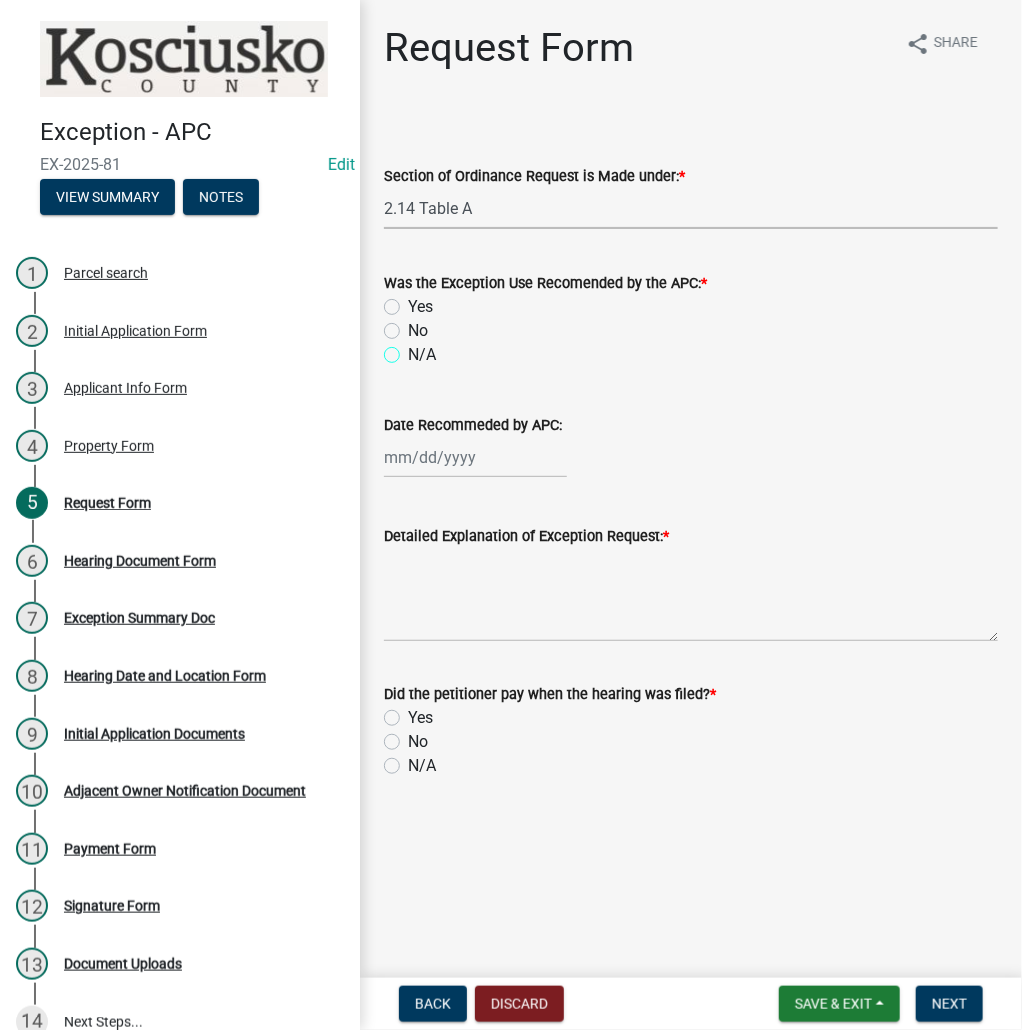 click on "N/A" at bounding box center [414, 349] 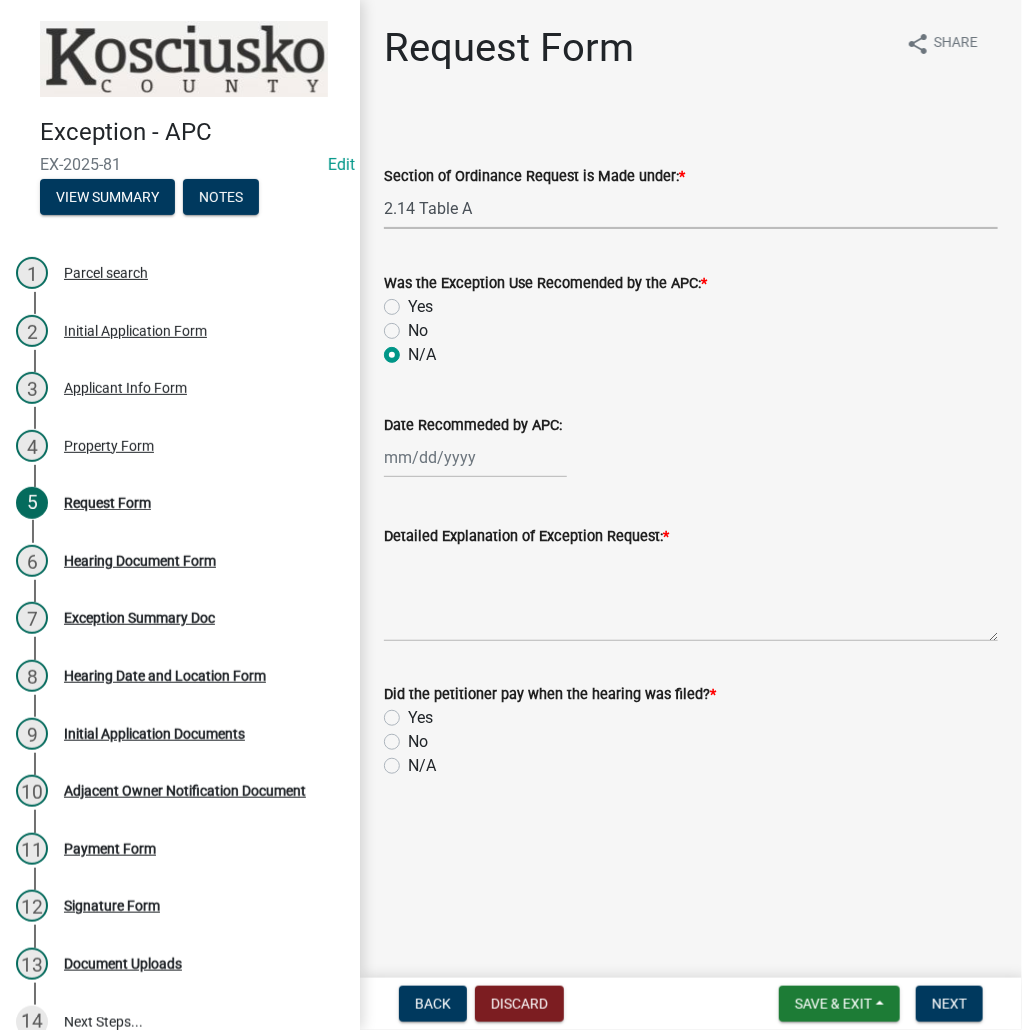 radio on "true" 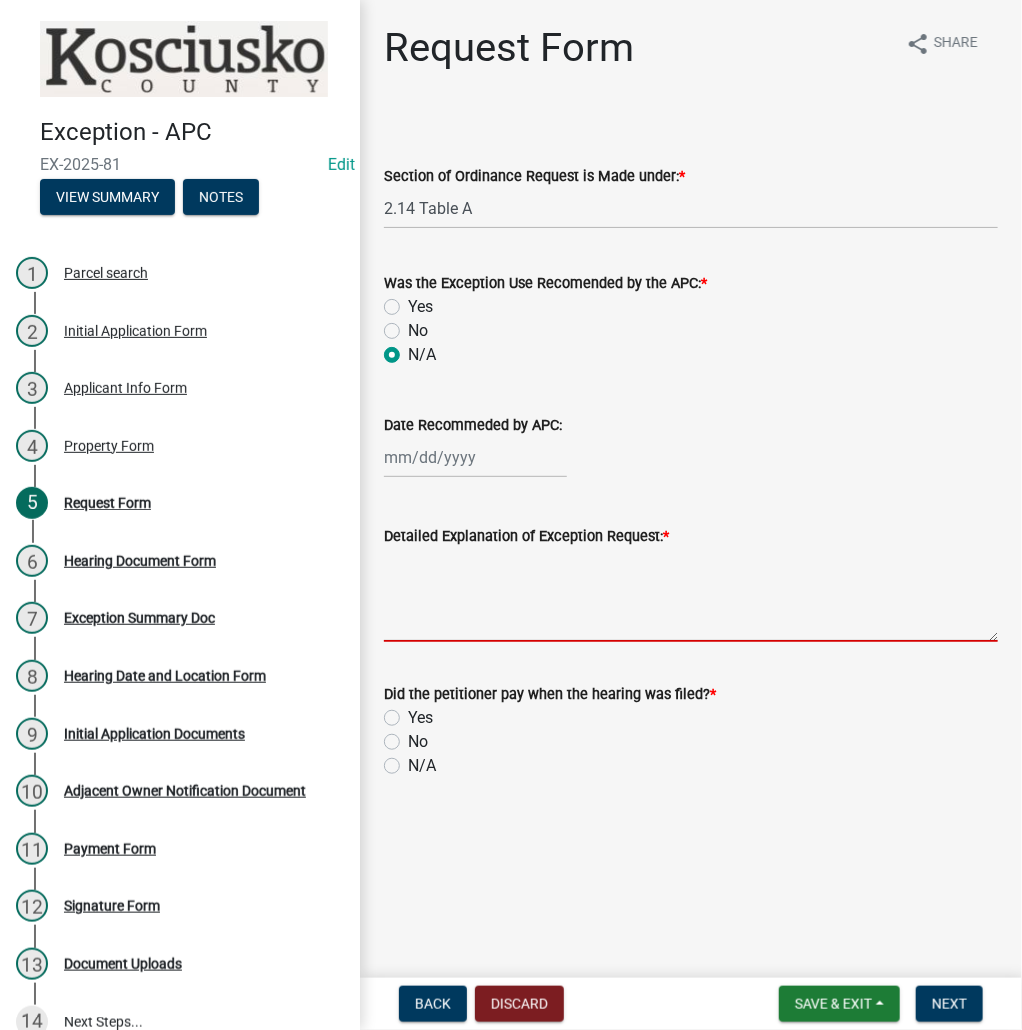 click on "Detailed Explanation of Exception Request:  *" at bounding box center (691, 595) 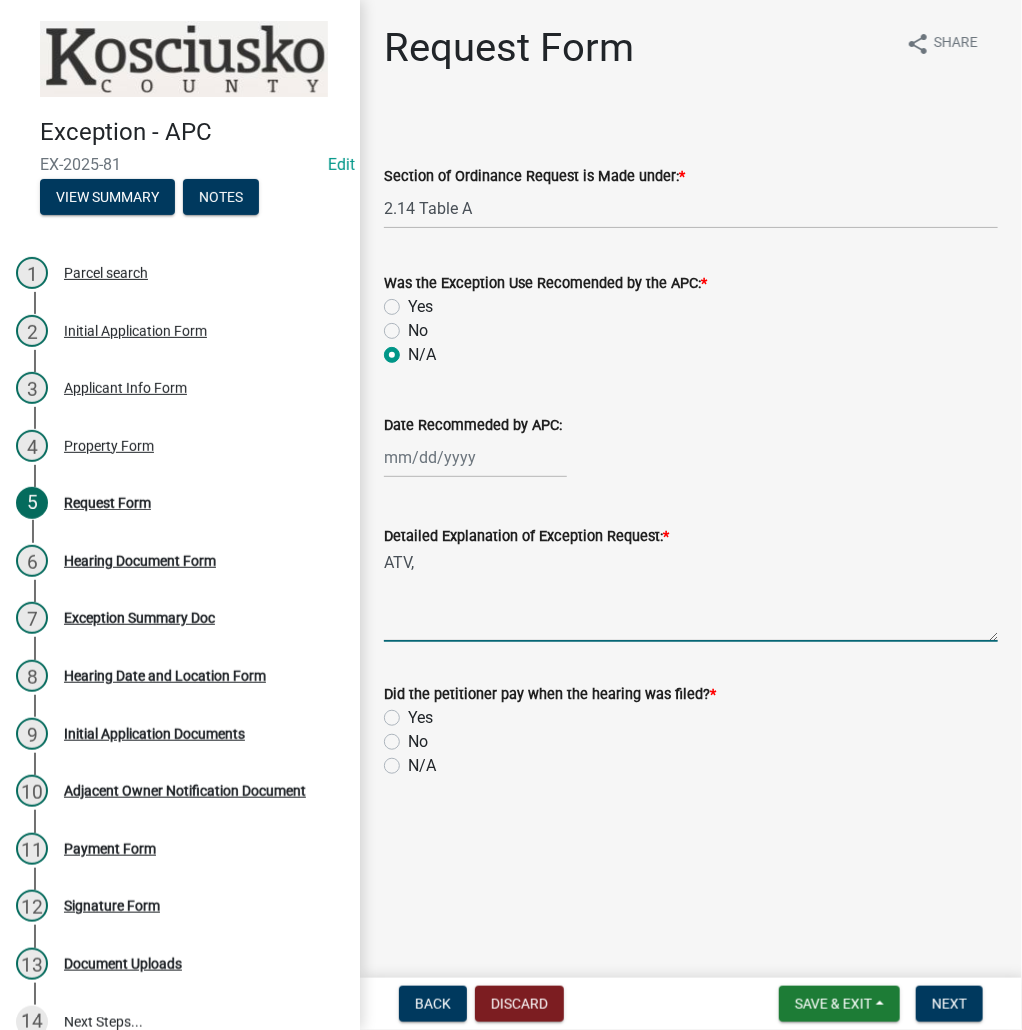 click on "ATV," at bounding box center [691, 595] 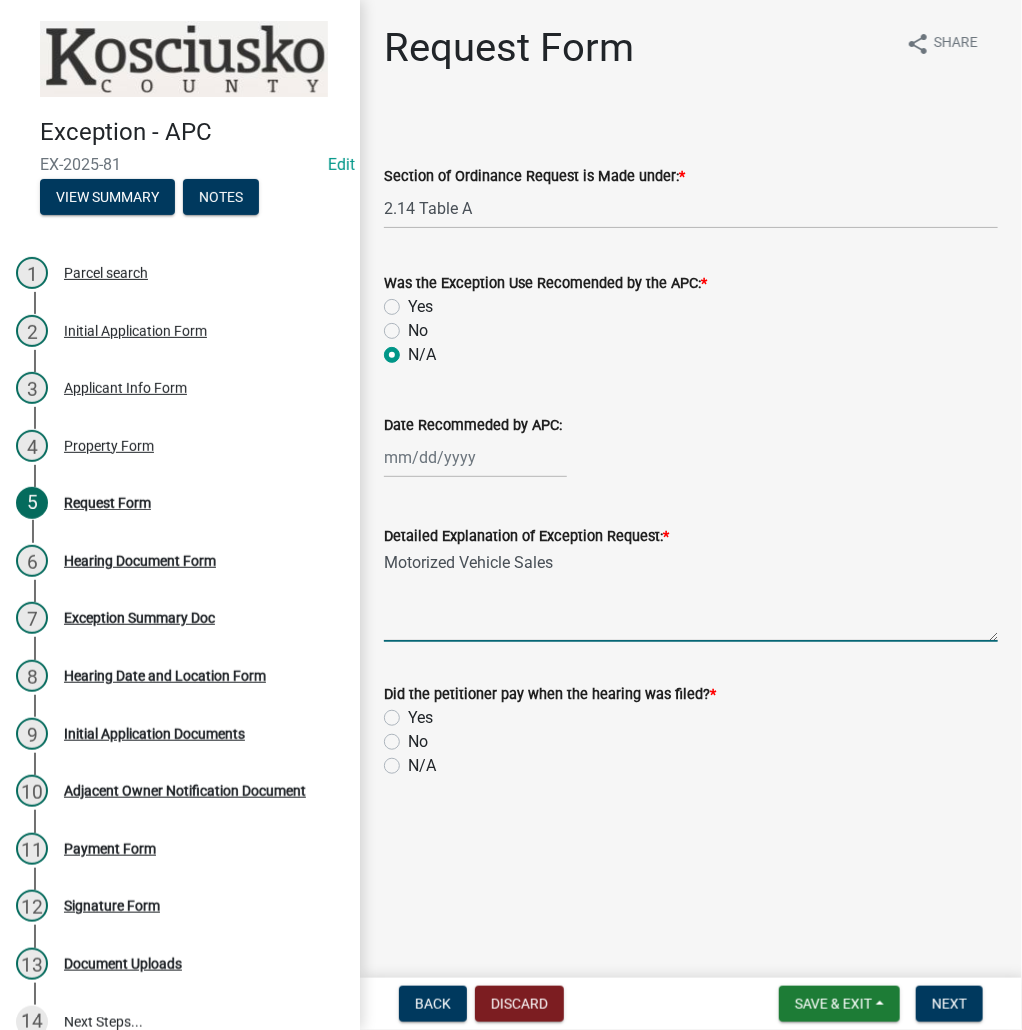 click on "Motorized Vehicle Sales" at bounding box center (691, 595) 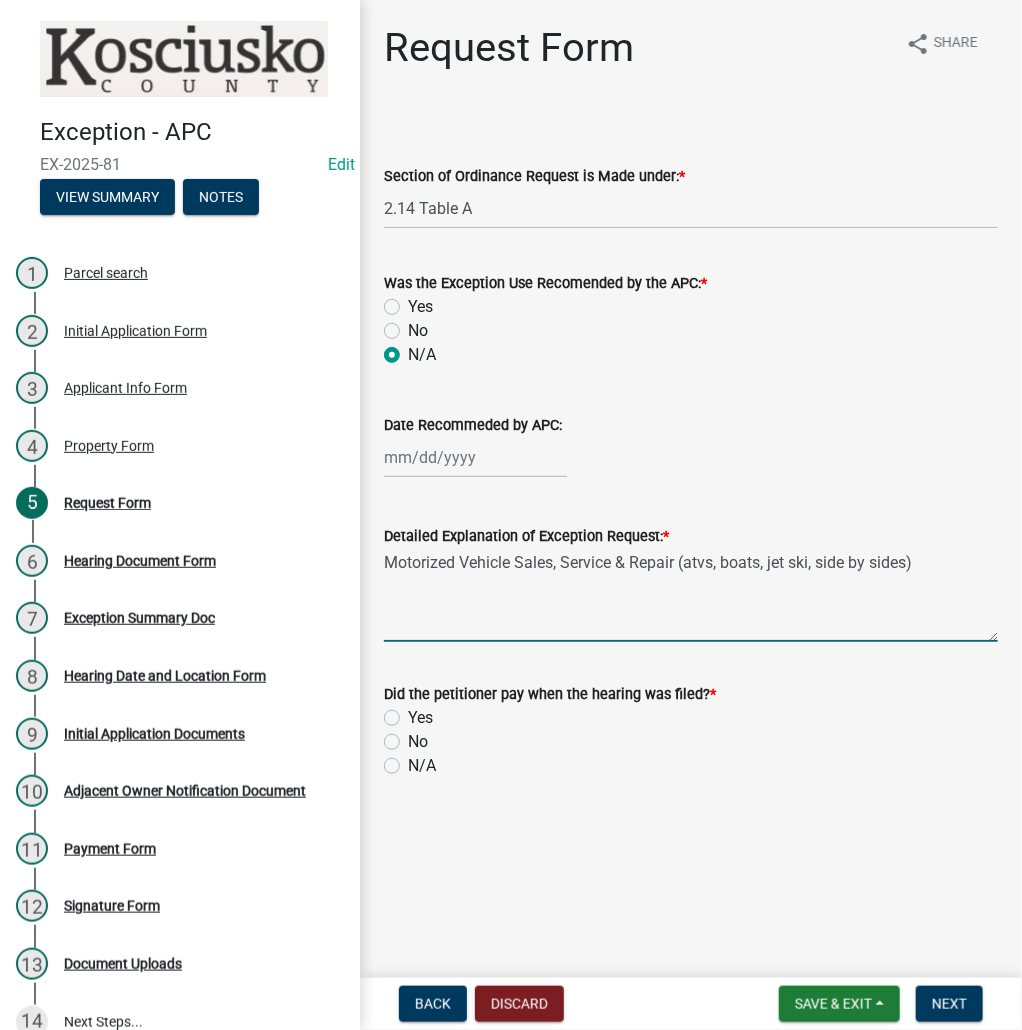 type on "Motorized Vehicle Sales, Service & Repair (atvs, boats, jet ski, side by sides)" 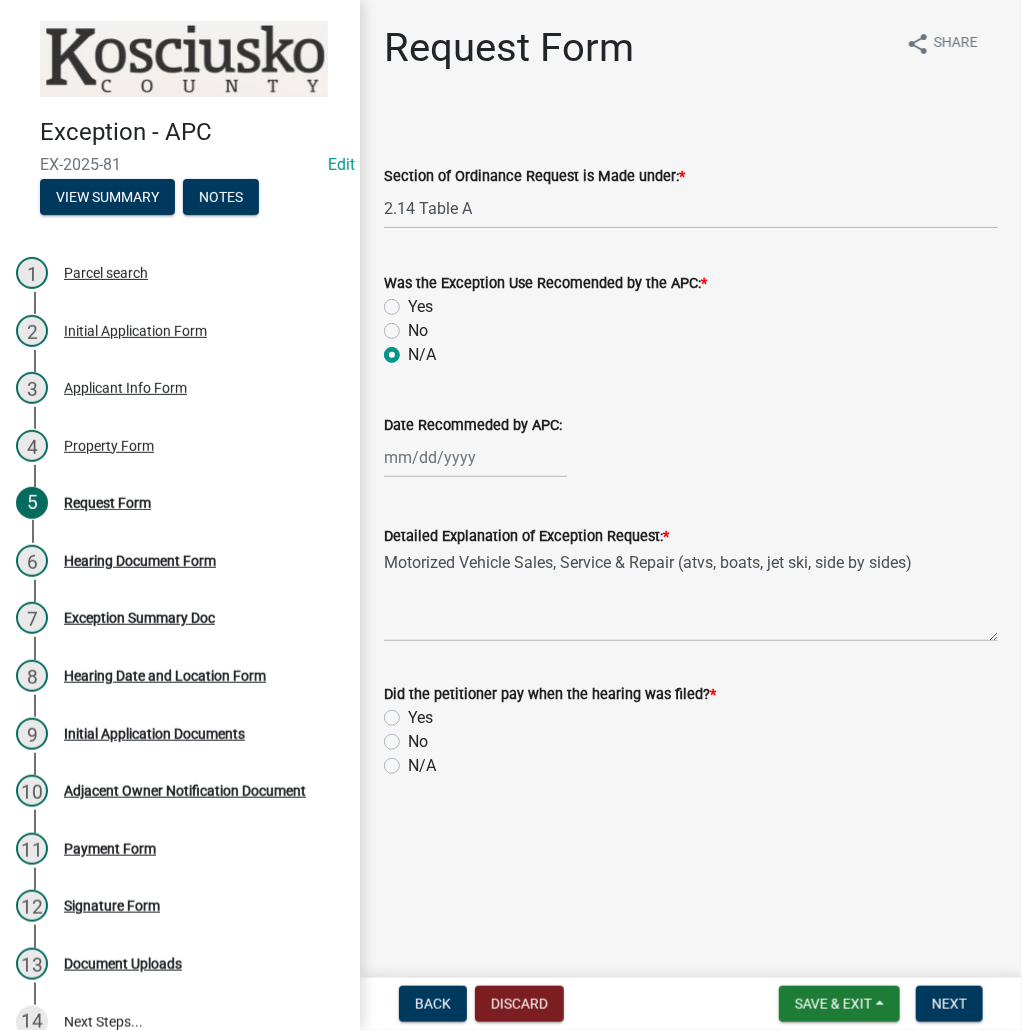 click on "Yes" 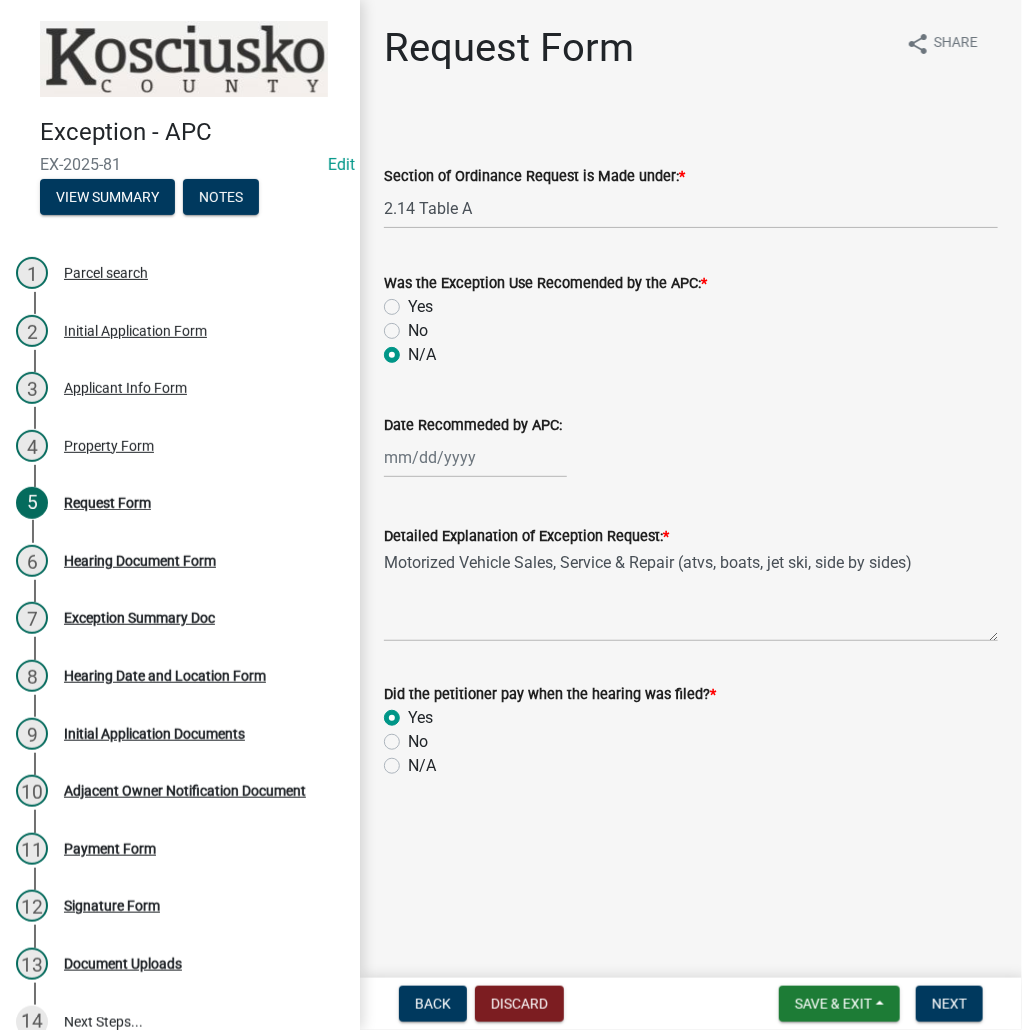 radio on "true" 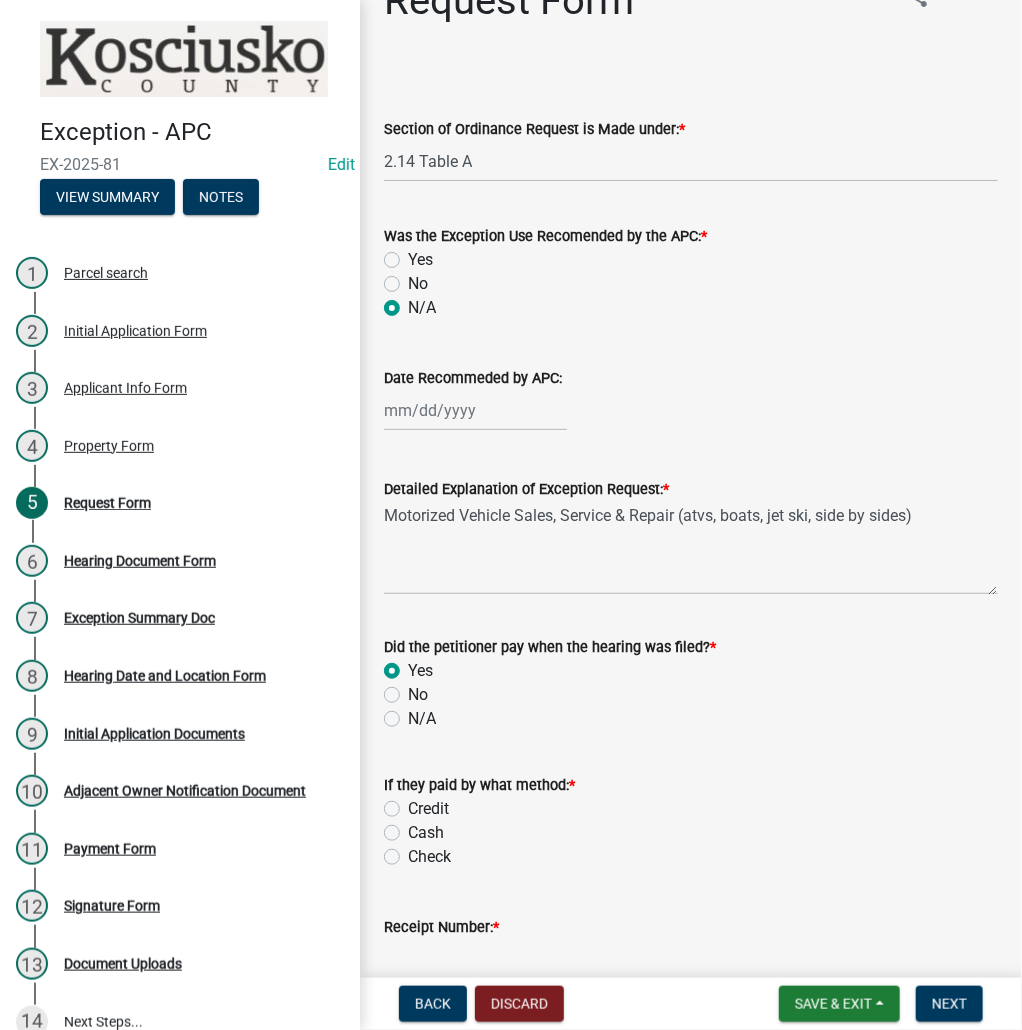scroll, scrollTop: 150, scrollLeft: 0, axis: vertical 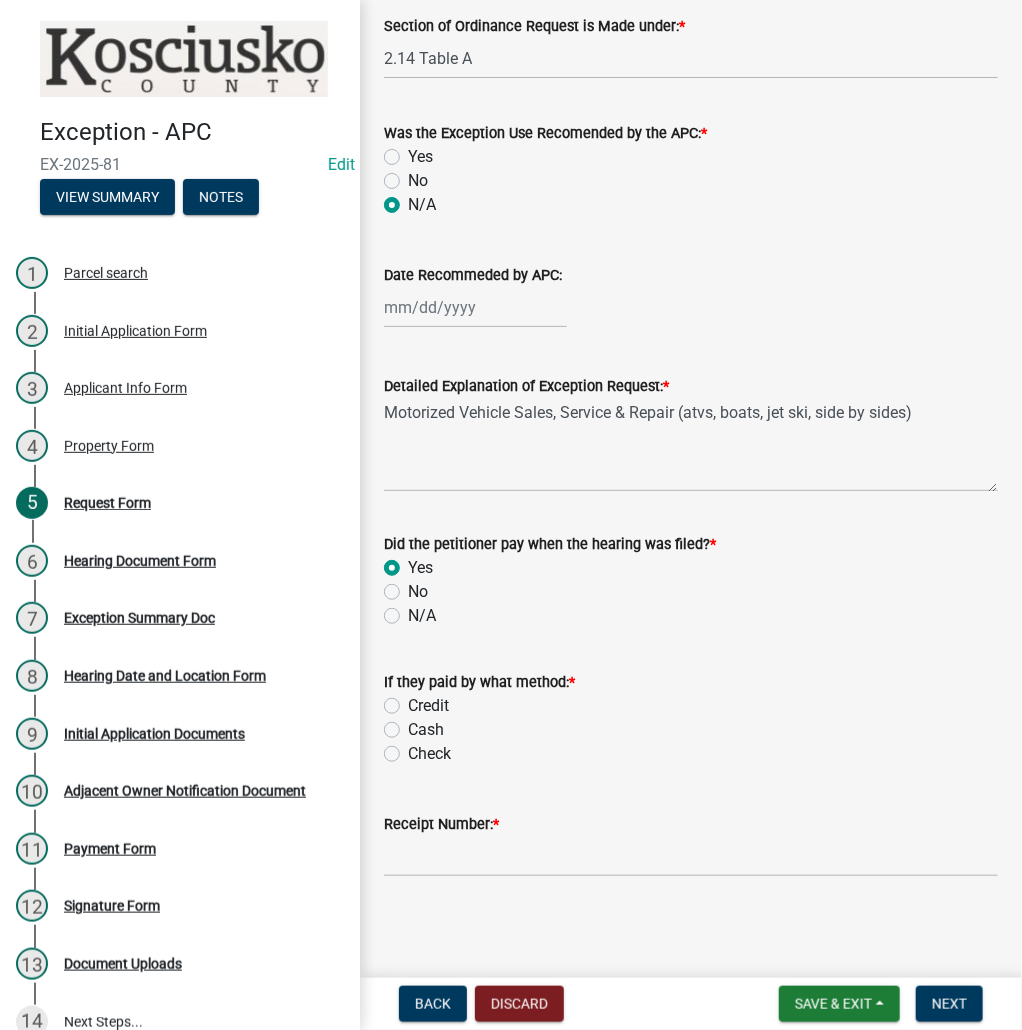 click on "Check" 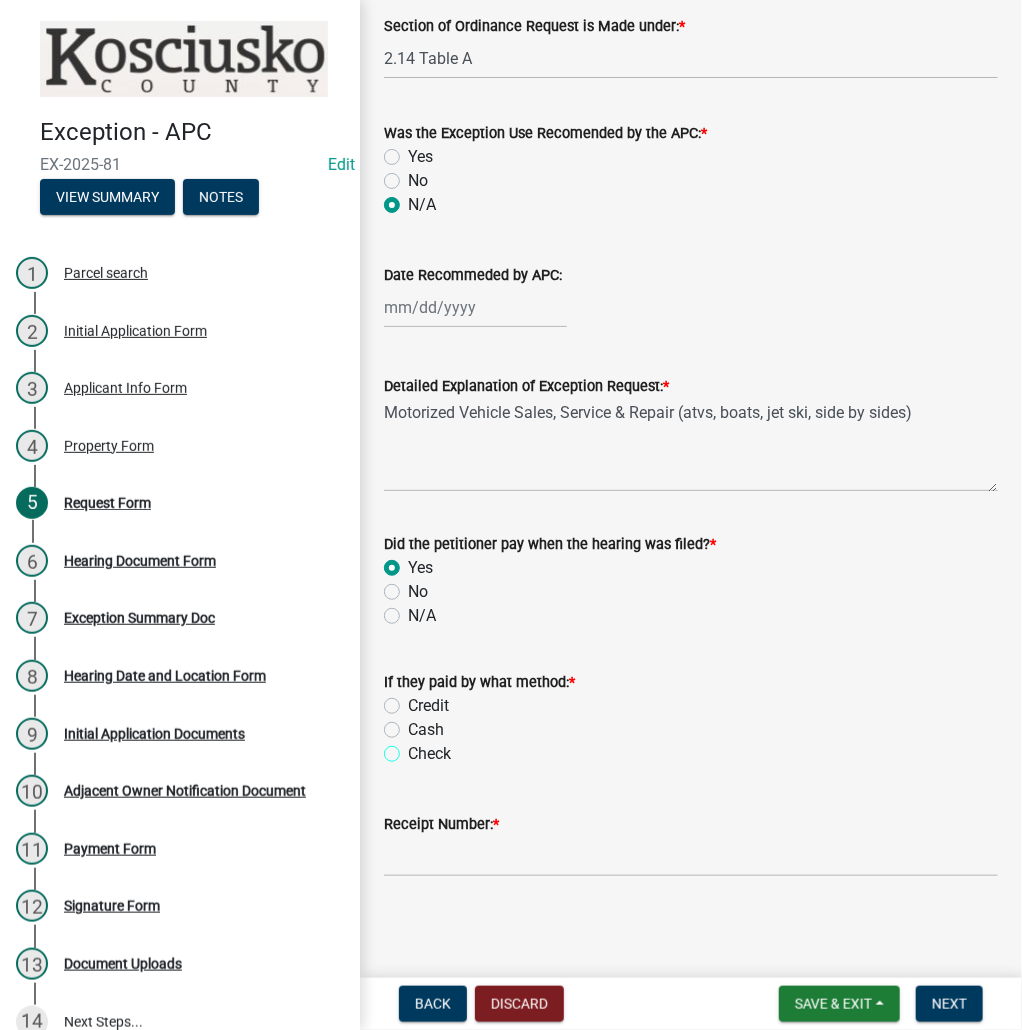 click on "Check" at bounding box center [414, 748] 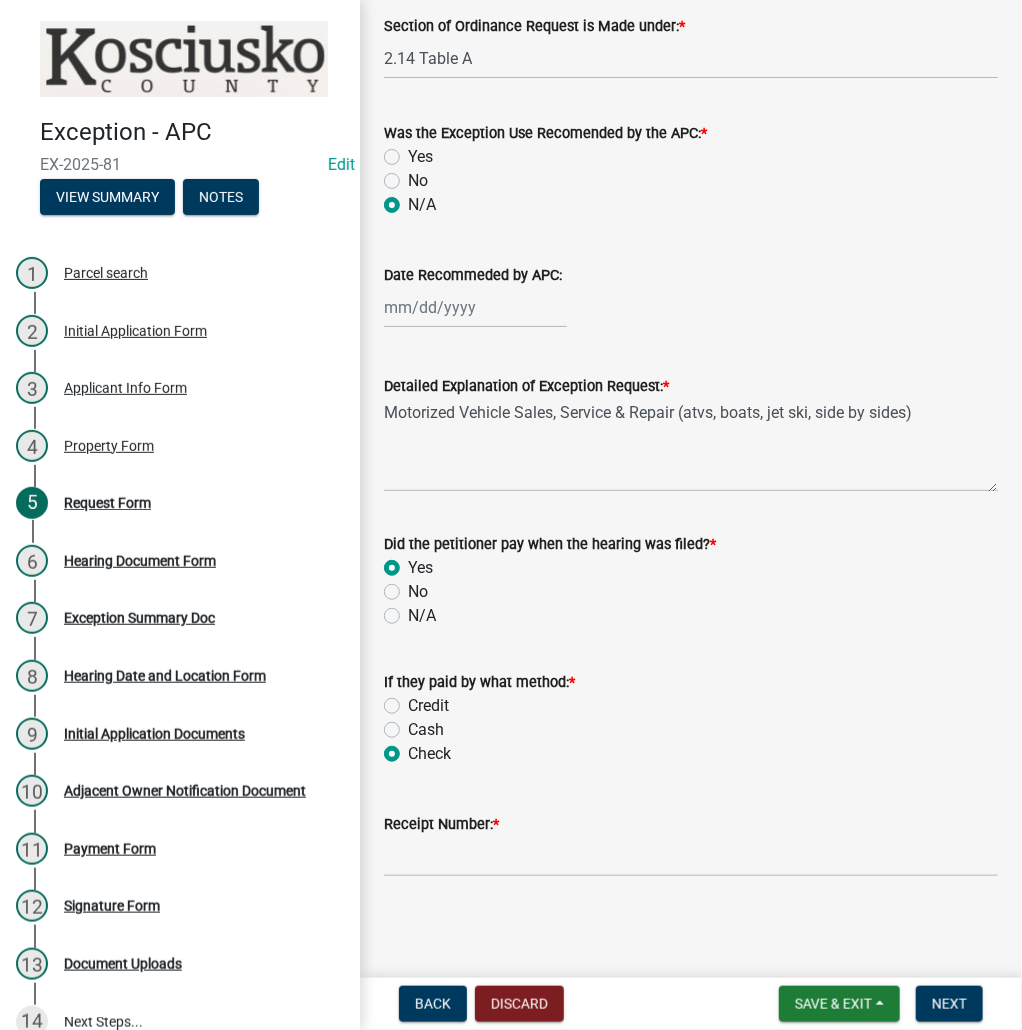 radio on "true" 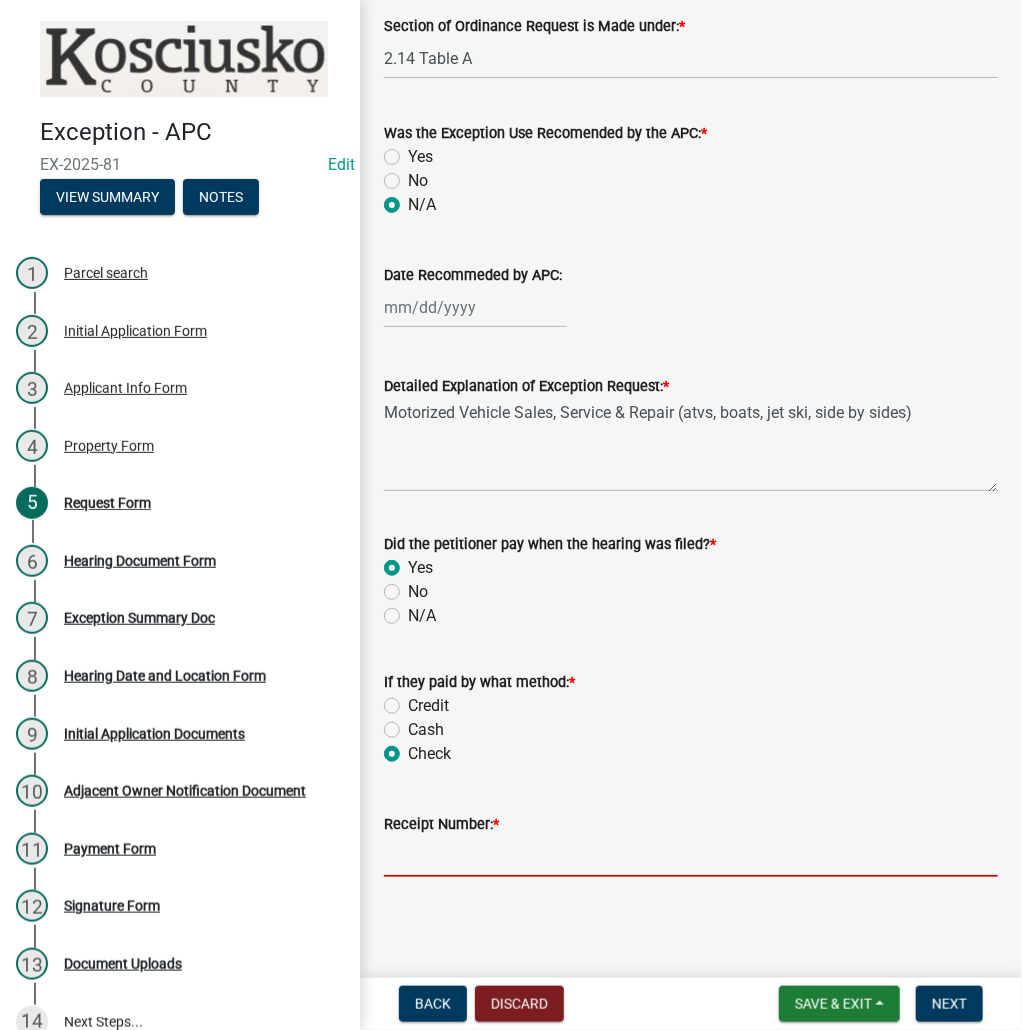 click on "Receipt Number:  *" at bounding box center (691, 856) 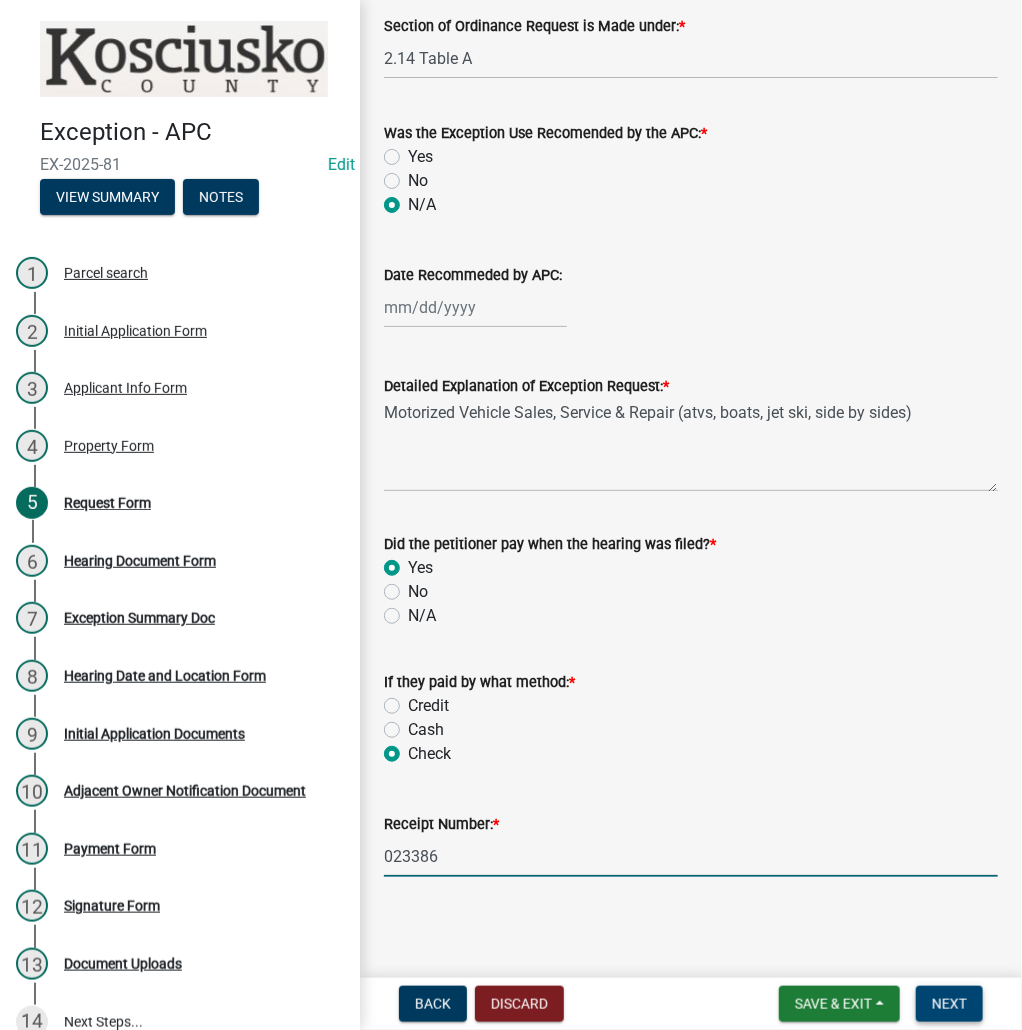 type on "023386" 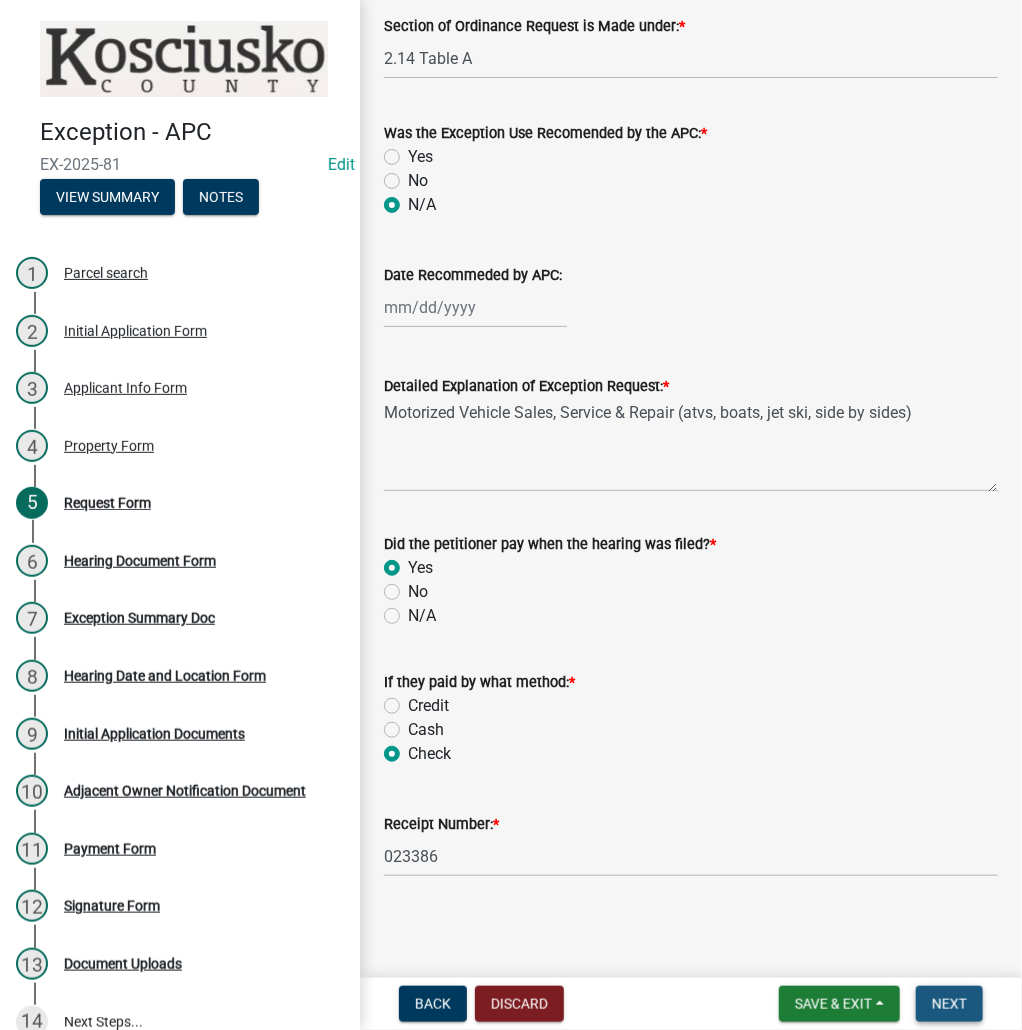 click on "Next" at bounding box center [949, 1004] 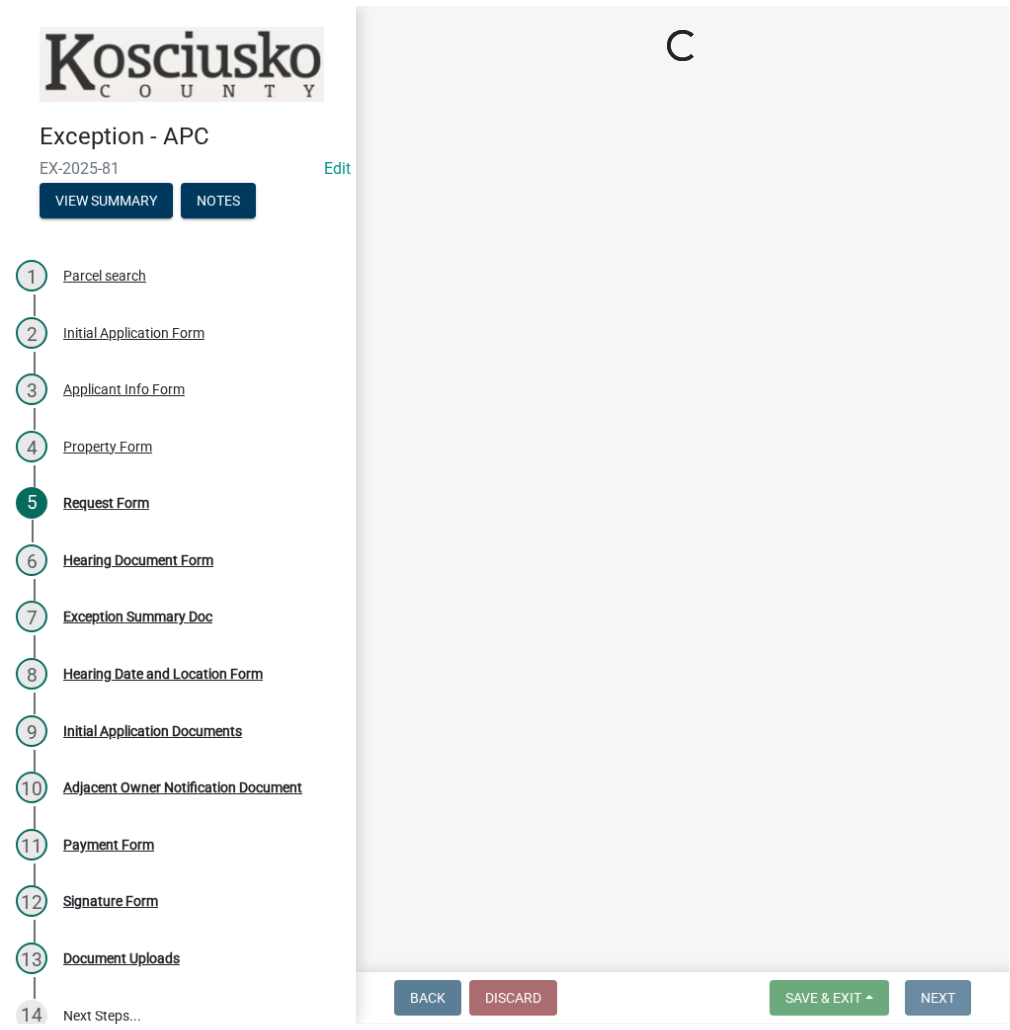 scroll, scrollTop: 0, scrollLeft: 0, axis: both 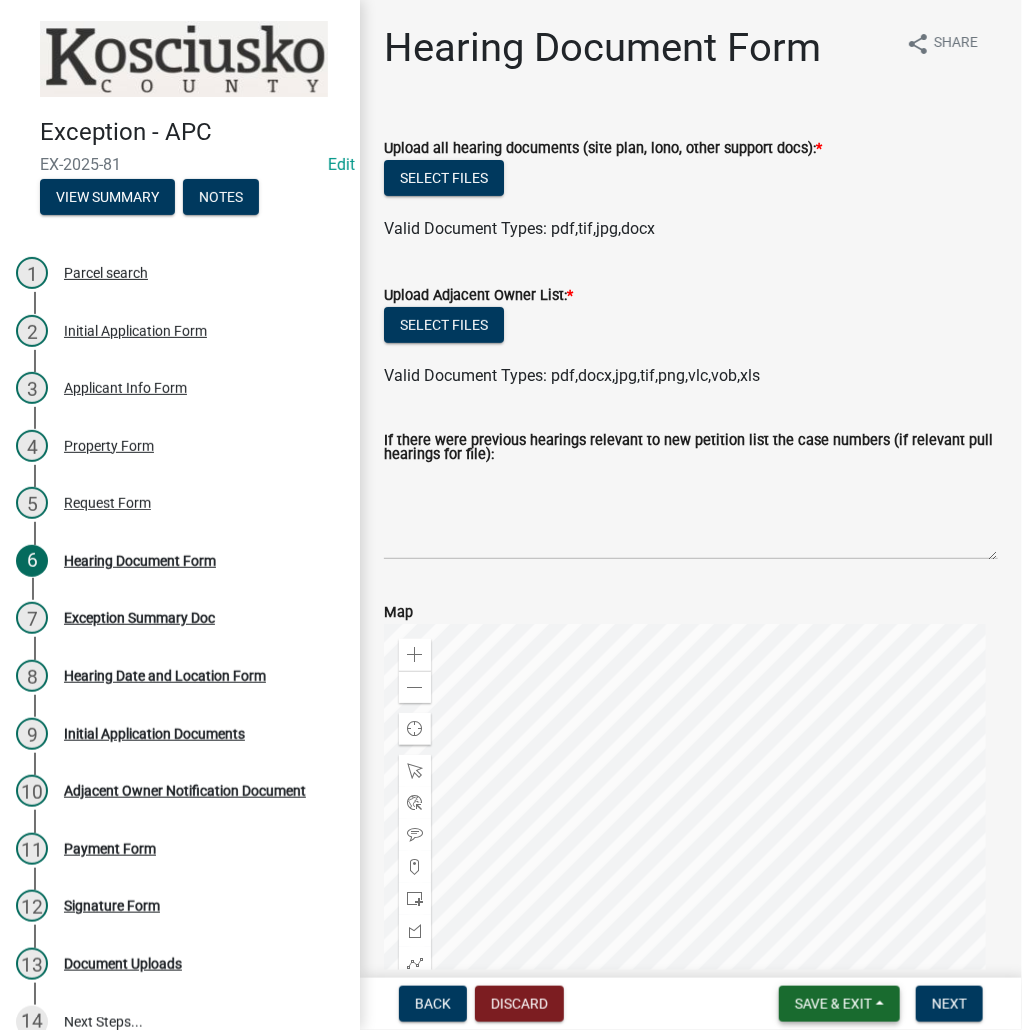 click on "Save & Exit" at bounding box center (833, 1004) 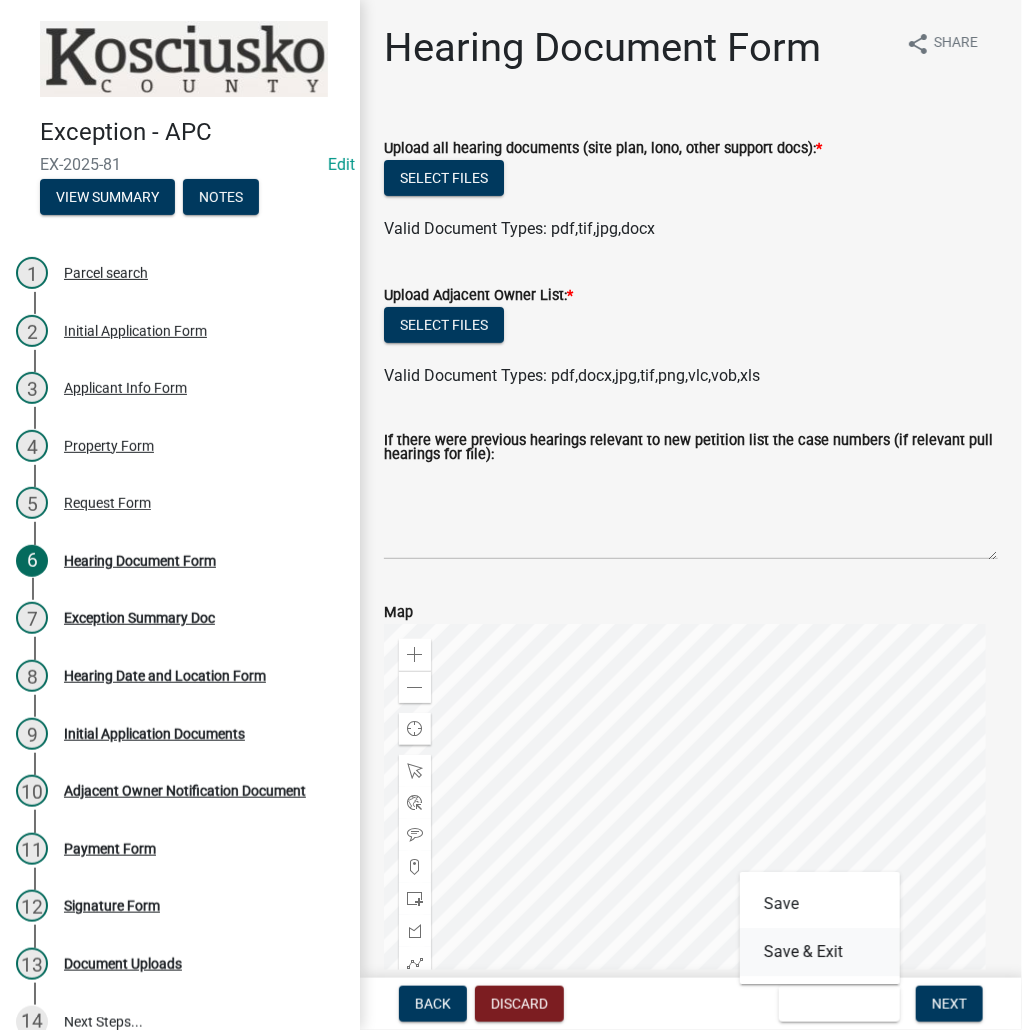 click on "Save & Exit" at bounding box center (820, 952) 